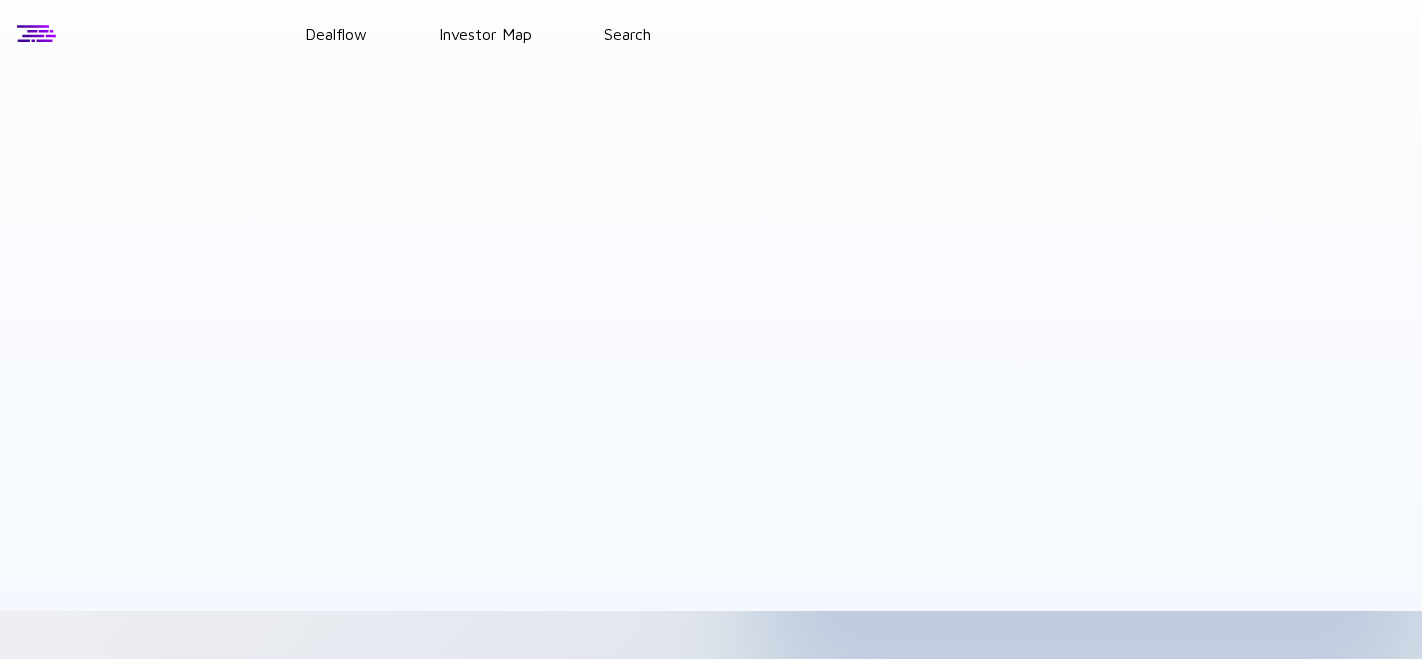 scroll, scrollTop: 0, scrollLeft: 0, axis: both 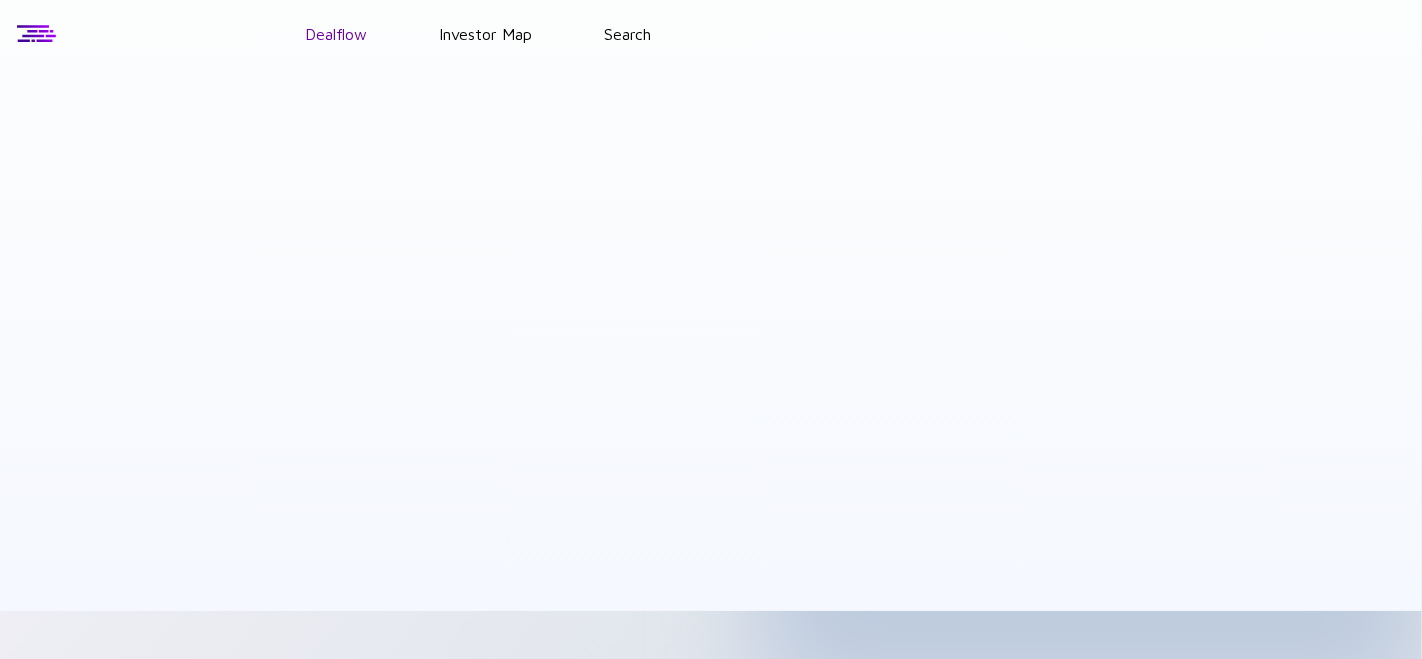 click on "Dealflow" at bounding box center (336, 34) 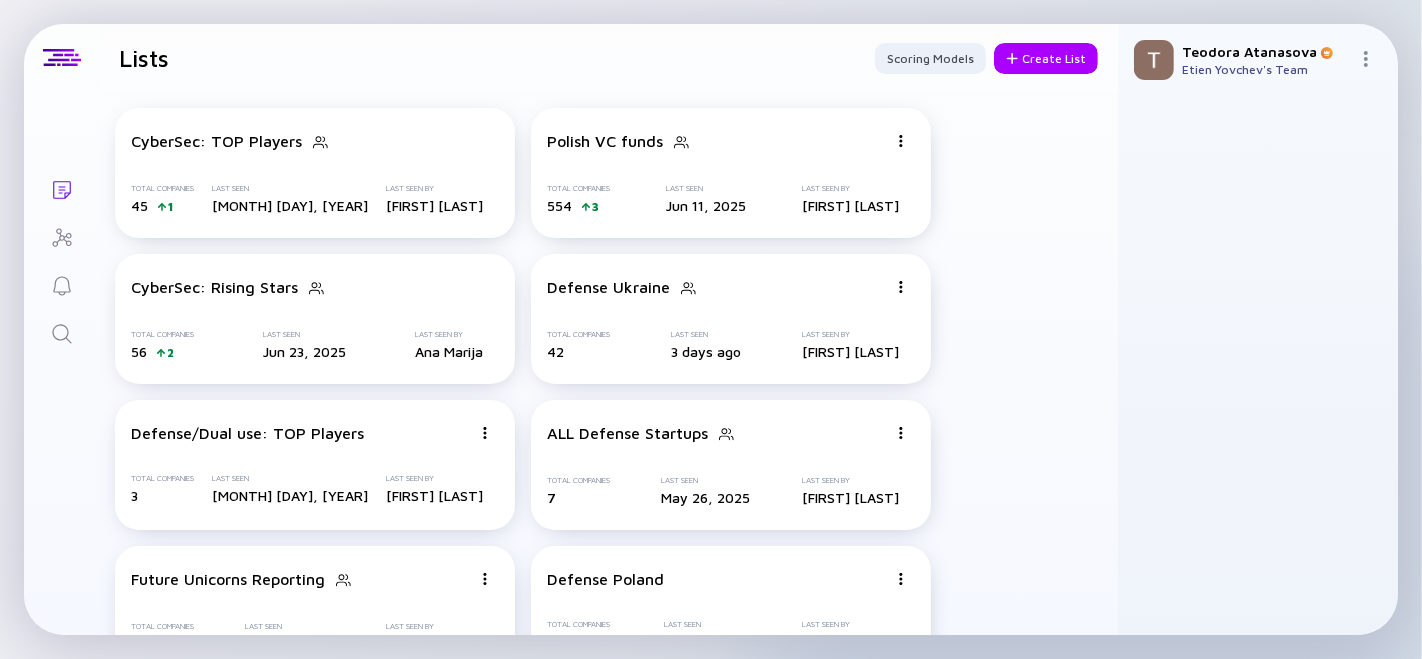 click 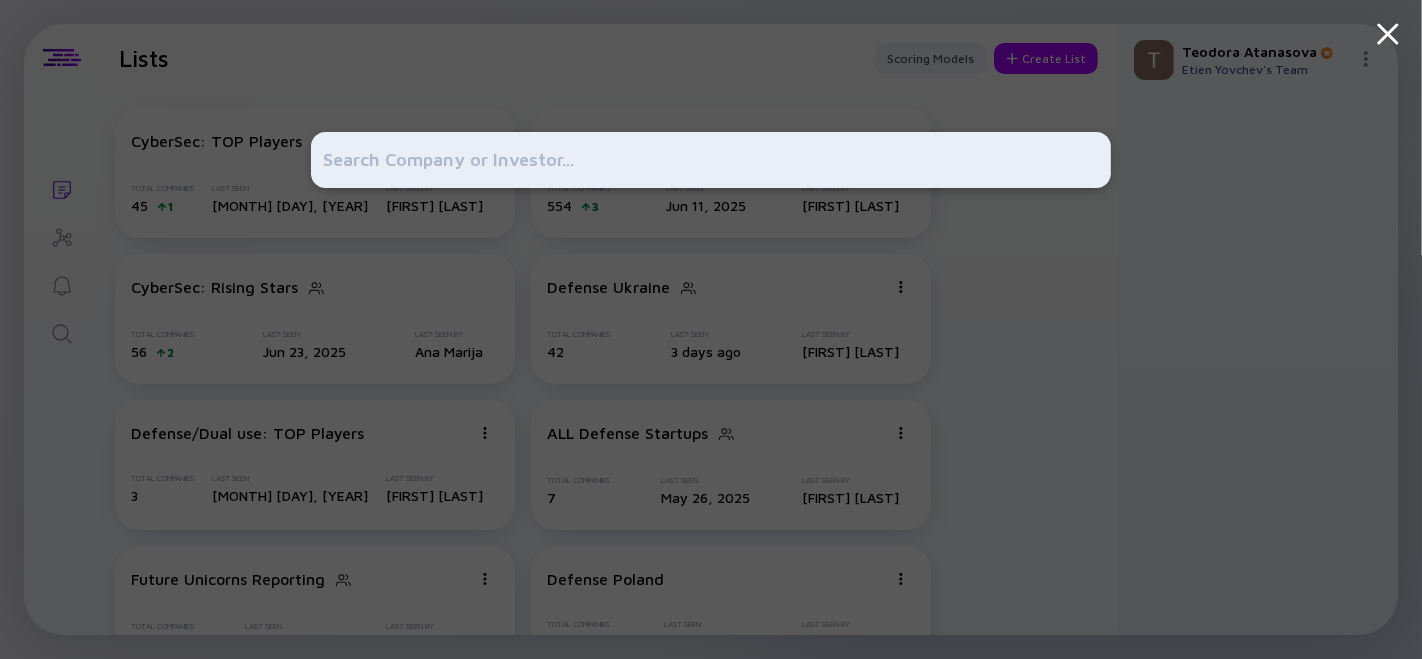 type on "Intryc (YC S24)" 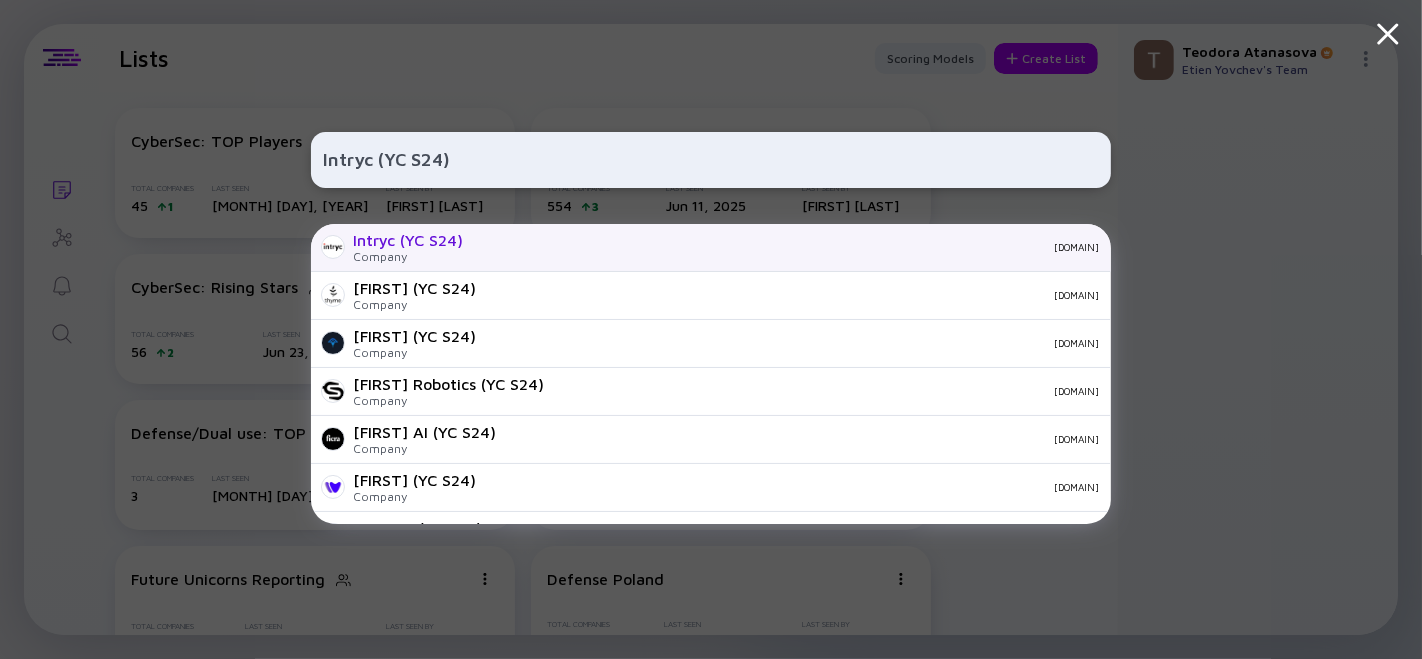 click on "[DOMAIN]" at bounding box center (789, 247) 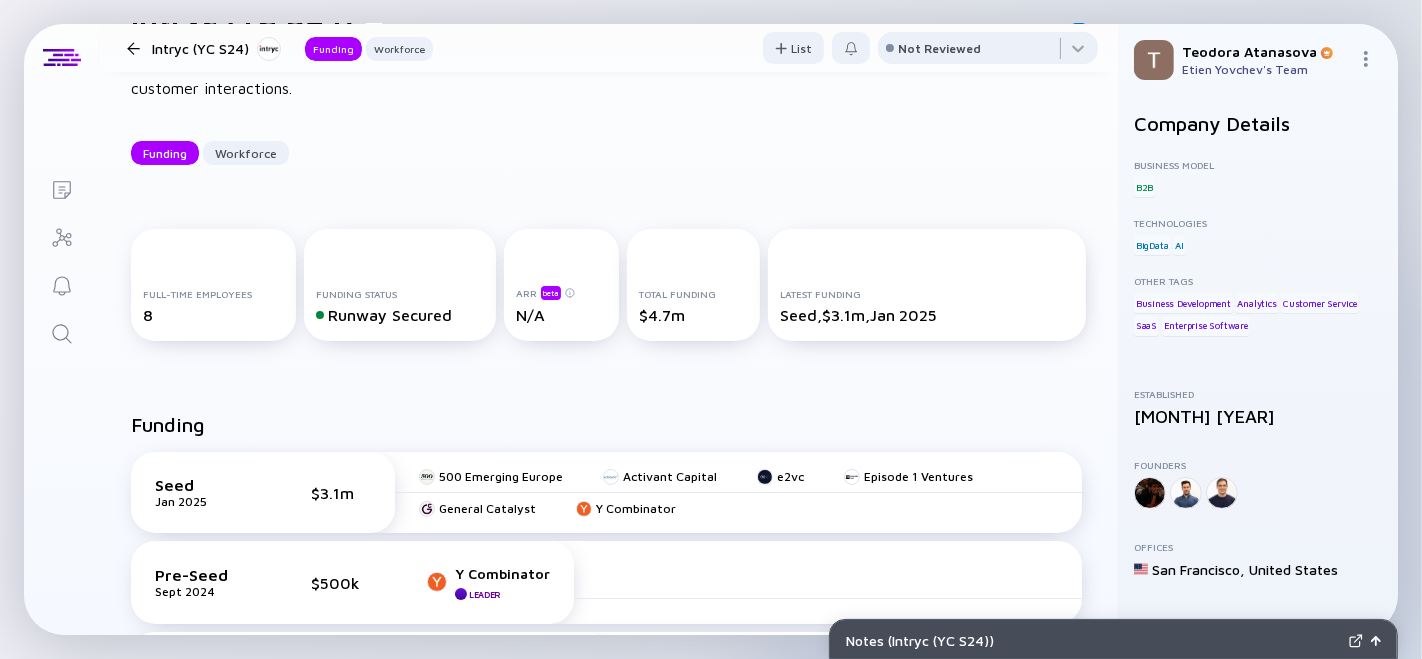 scroll, scrollTop: 0, scrollLeft: 0, axis: both 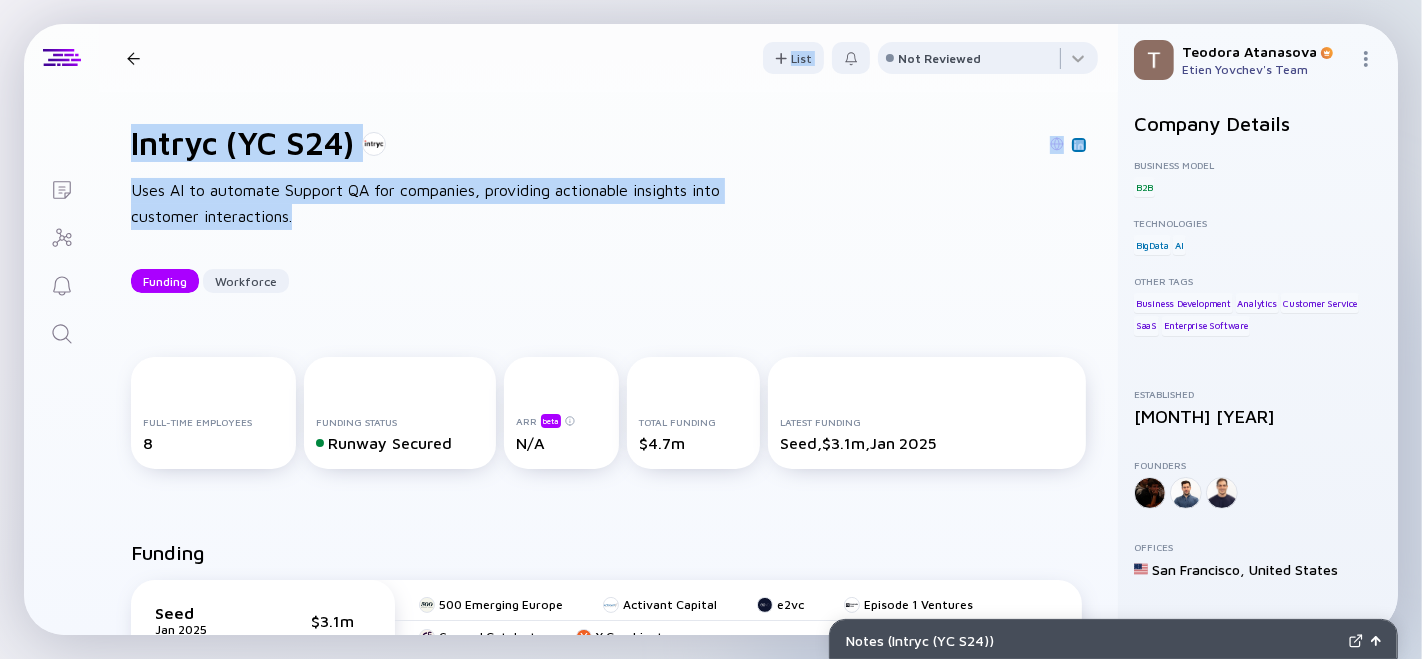 drag, startPoint x: 142, startPoint y: 207, endPoint x: 97, endPoint y: 196, distance: 46.32494 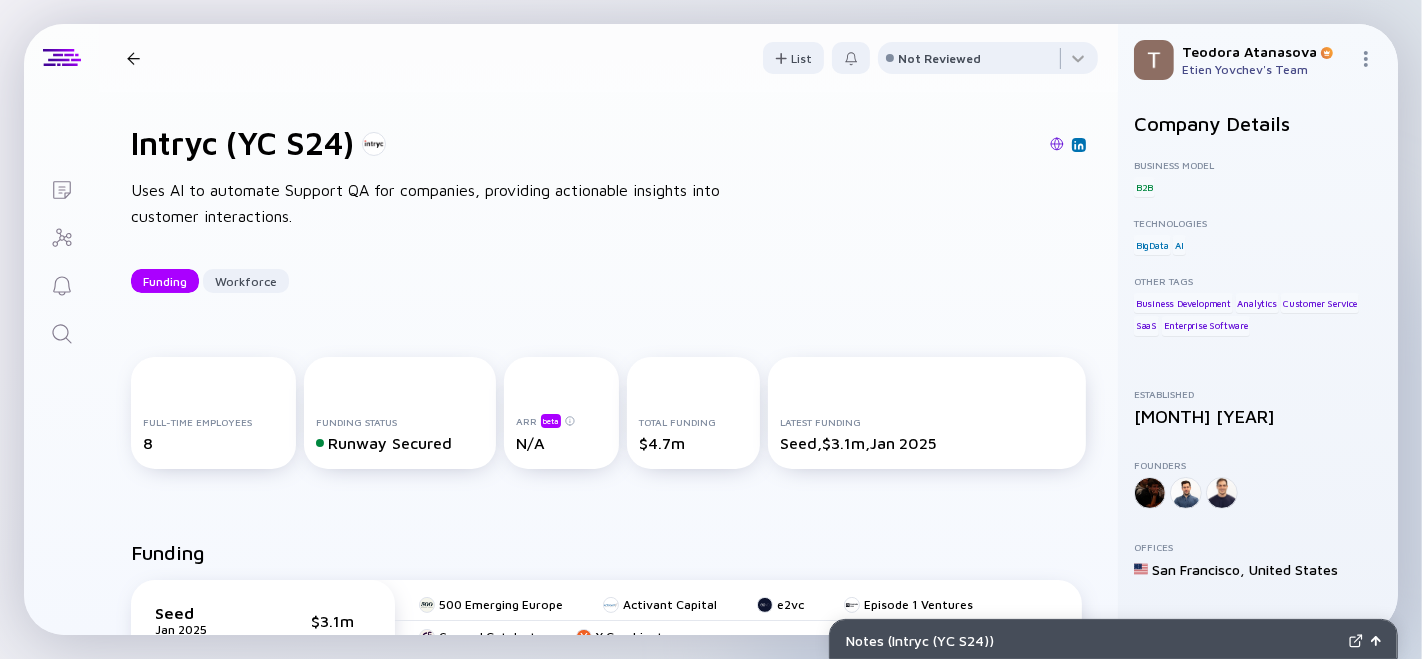 click on "[FIRST] (YC S24) Uses AI to automate Support QA for companies, providing actionable insights into customer interactions. Funding Workforce" at bounding box center (608, 208) 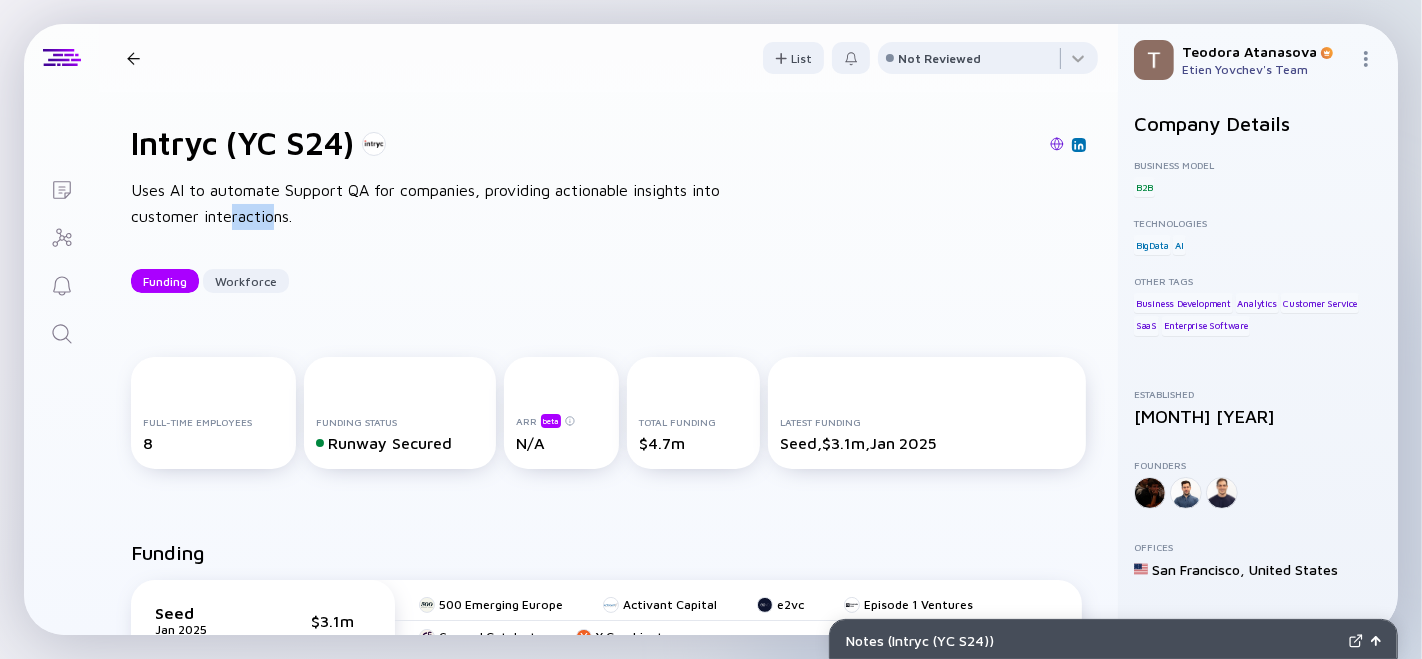 drag, startPoint x: 276, startPoint y: 235, endPoint x: 229, endPoint y: 215, distance: 51.078373 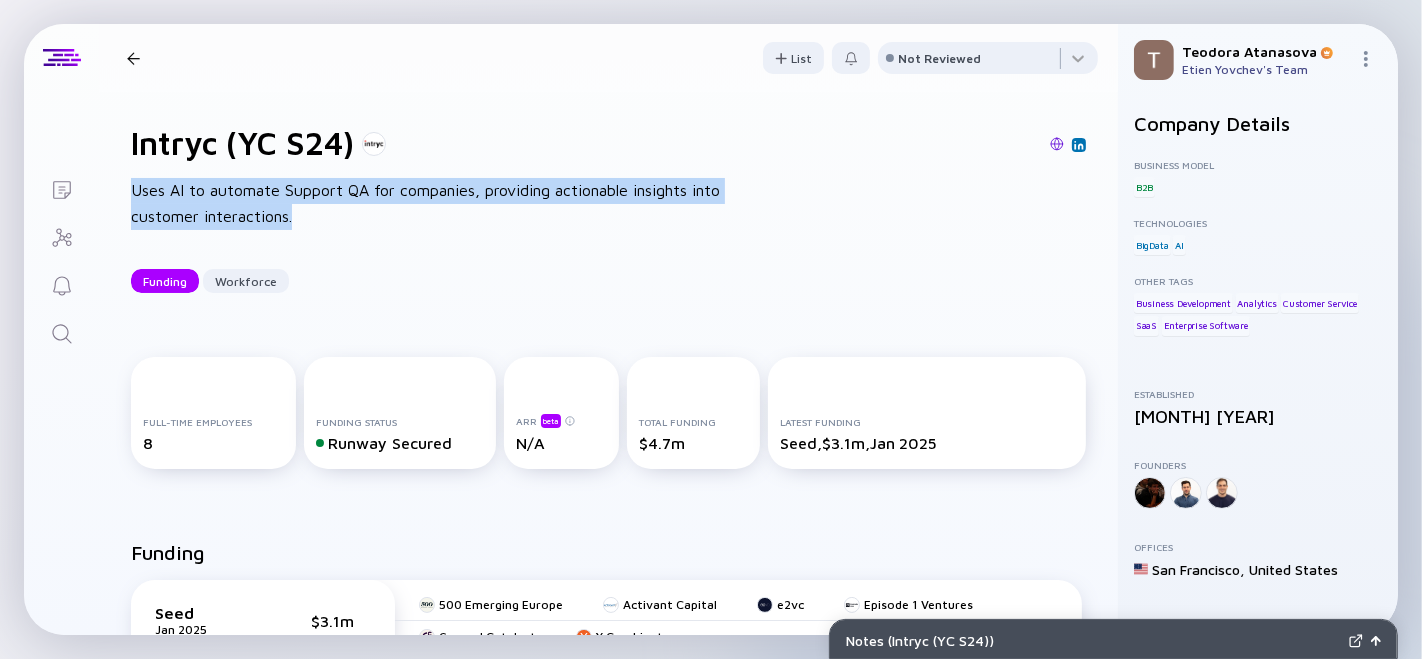 drag, startPoint x: 134, startPoint y: 195, endPoint x: 323, endPoint y: 221, distance: 190.77998 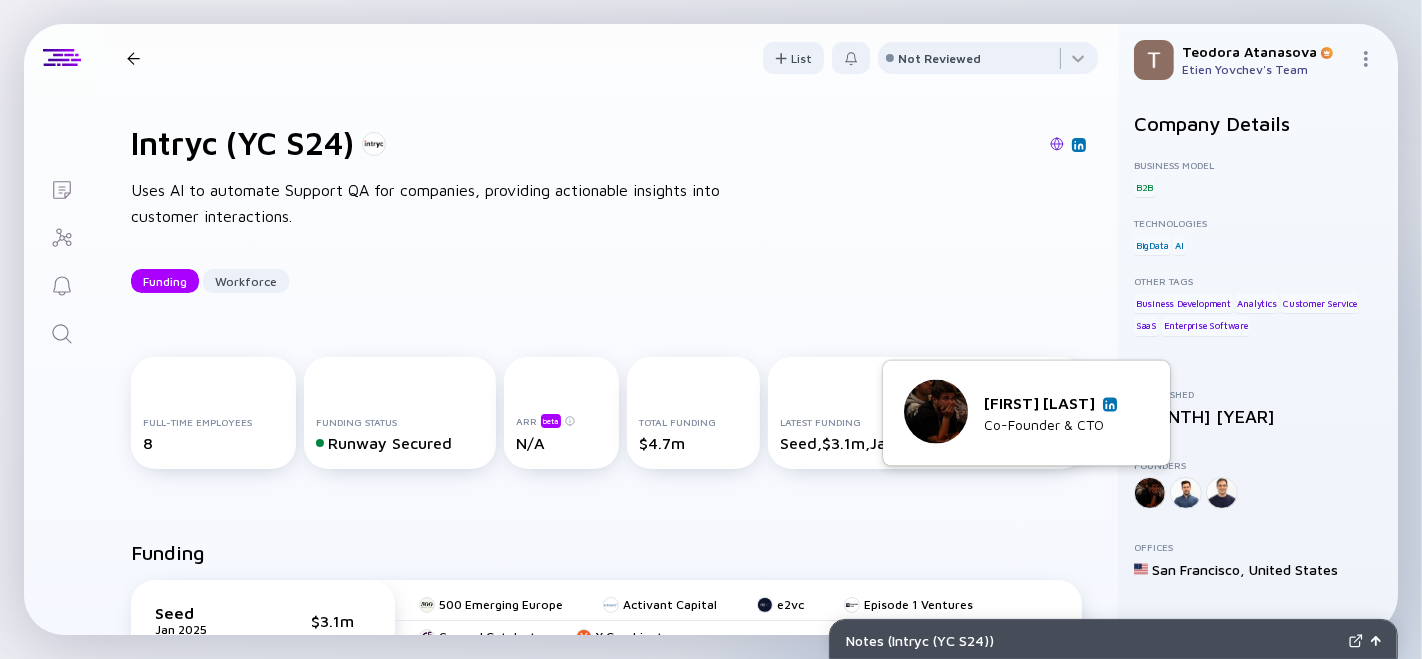 click on "[FIRST] [LAST]" at bounding box center (1050, 403) 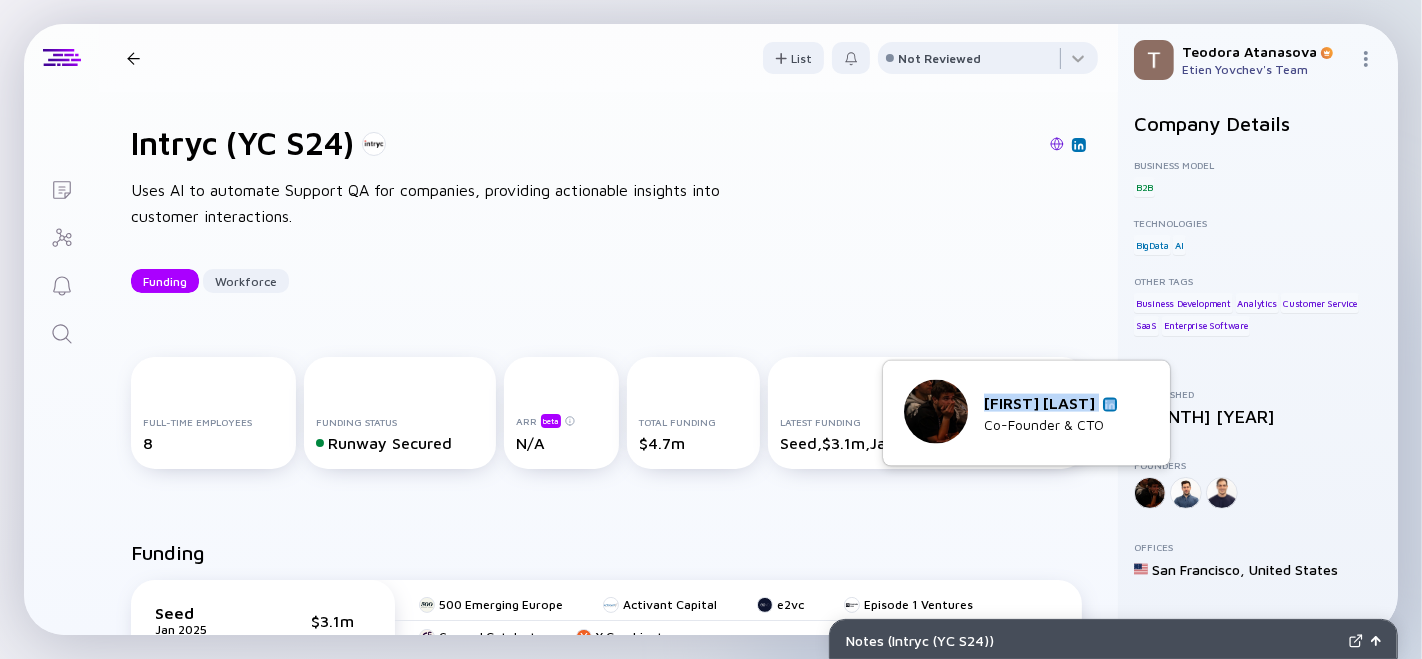 drag, startPoint x: 987, startPoint y: 401, endPoint x: 1102, endPoint y: 401, distance: 115 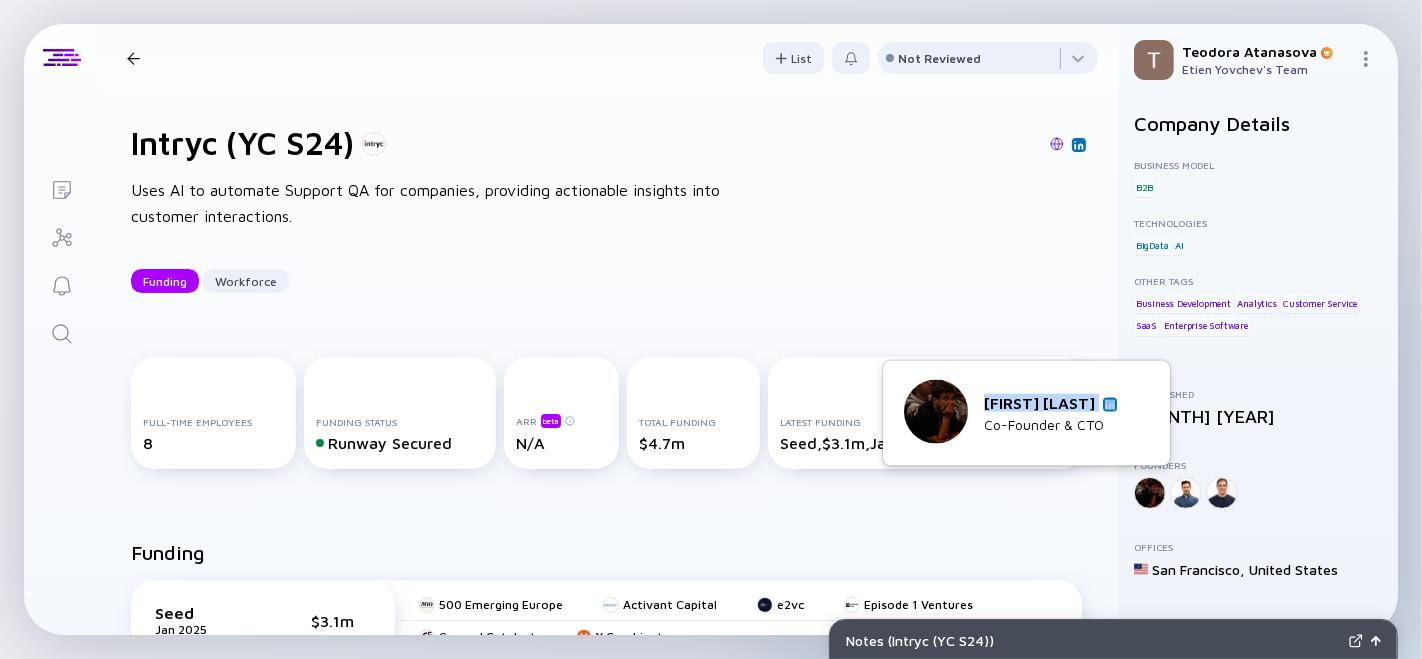 copy on "[FIRST] [LAST]" 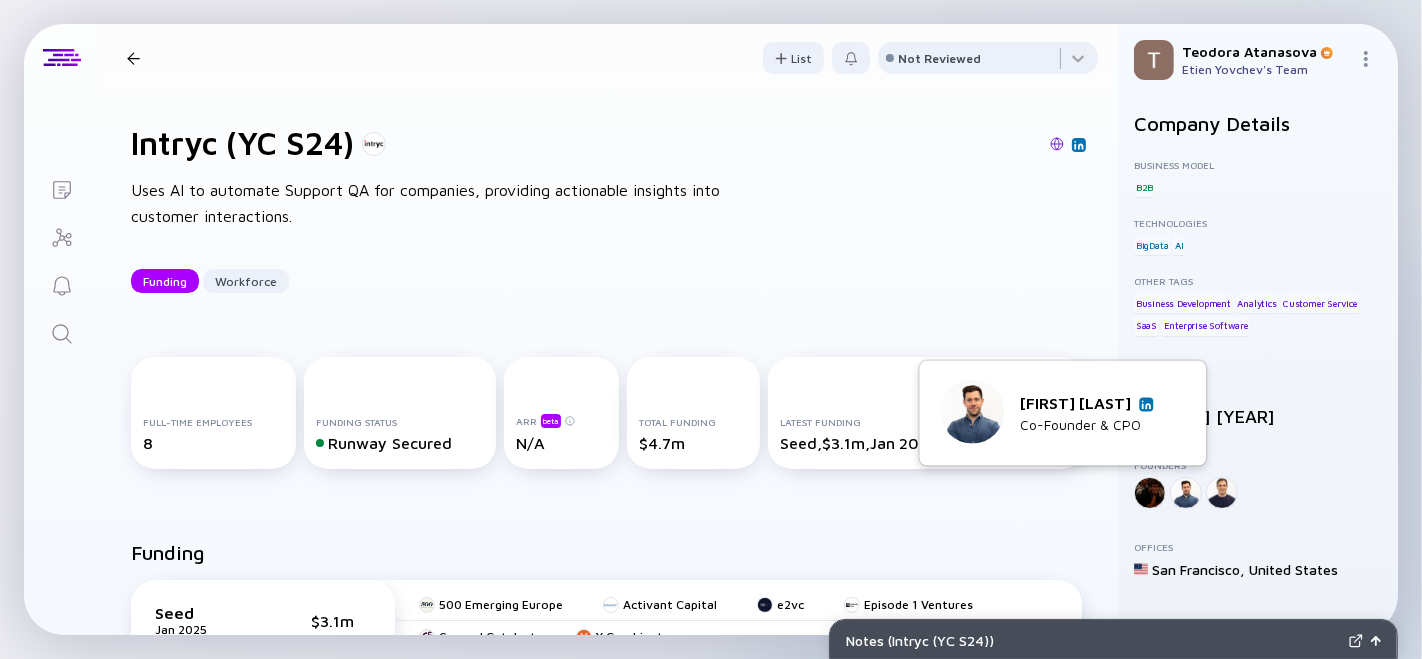 drag, startPoint x: 1006, startPoint y: 400, endPoint x: 1137, endPoint y: 396, distance: 131.06105 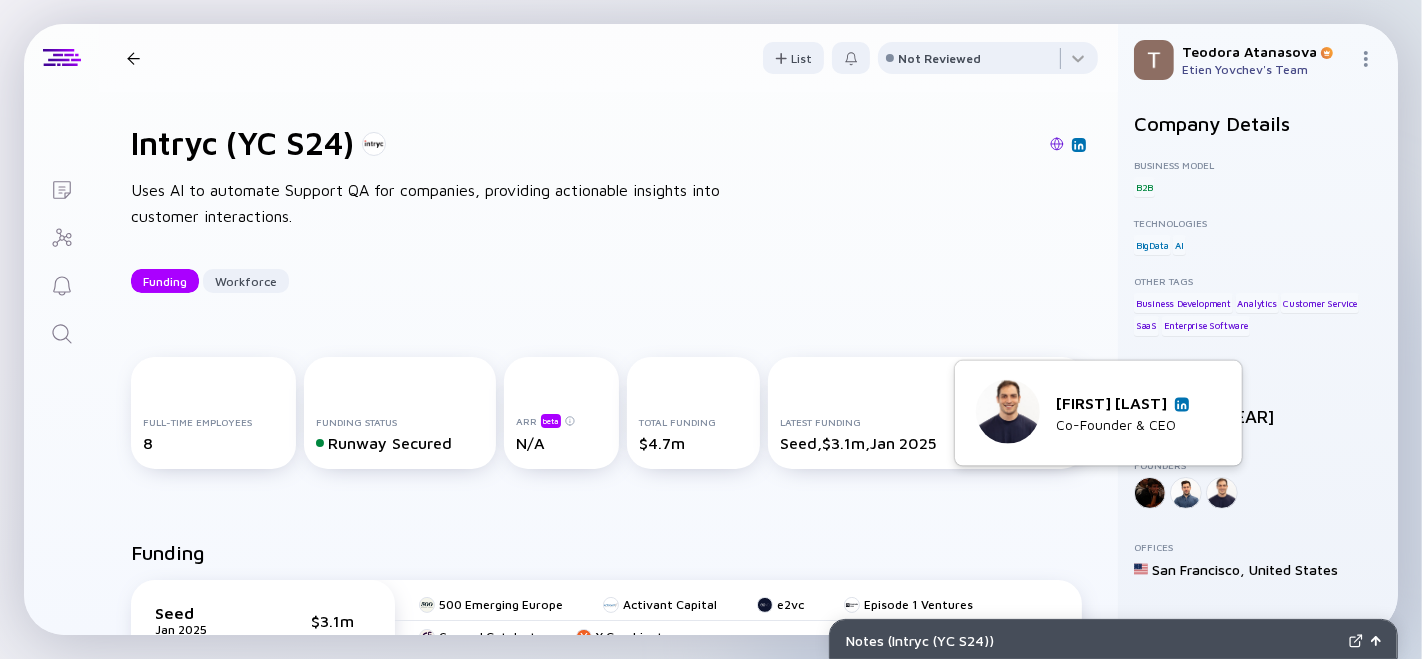drag, startPoint x: 1042, startPoint y: 402, endPoint x: 1168, endPoint y: 401, distance: 126.00397 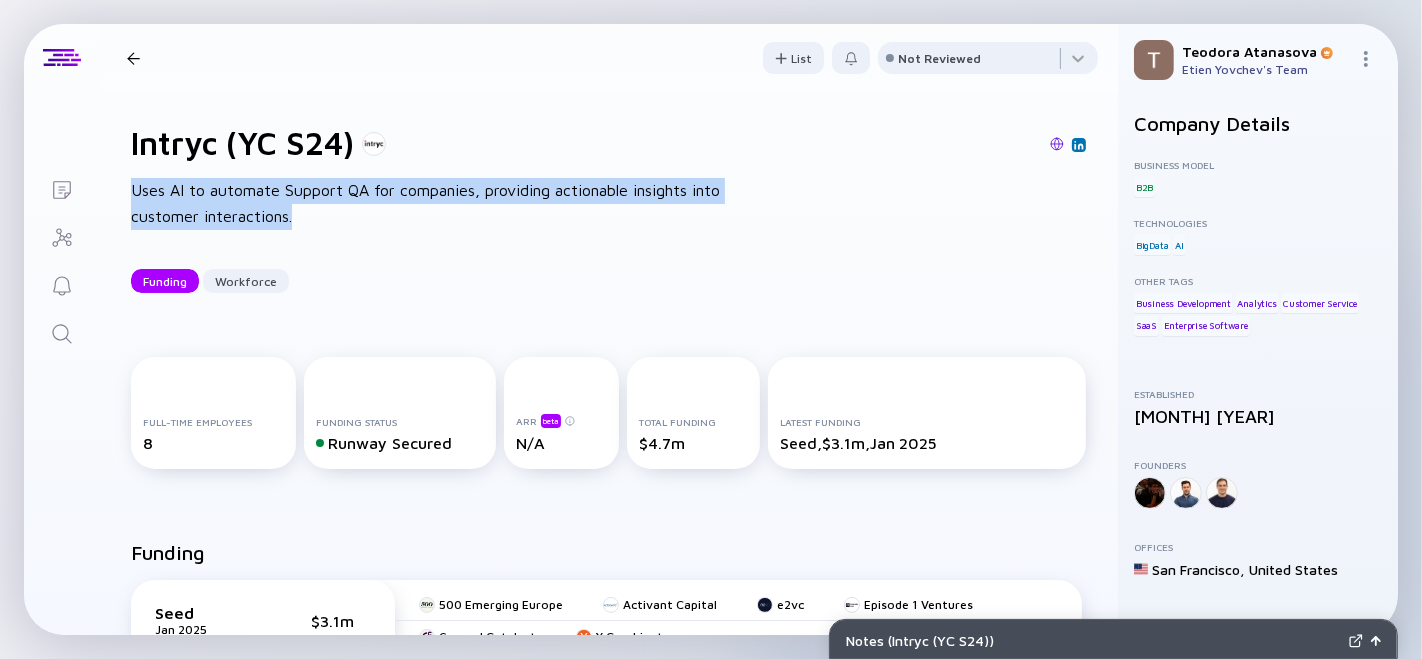 drag, startPoint x: 375, startPoint y: 213, endPoint x: 118, endPoint y: 198, distance: 257.43738 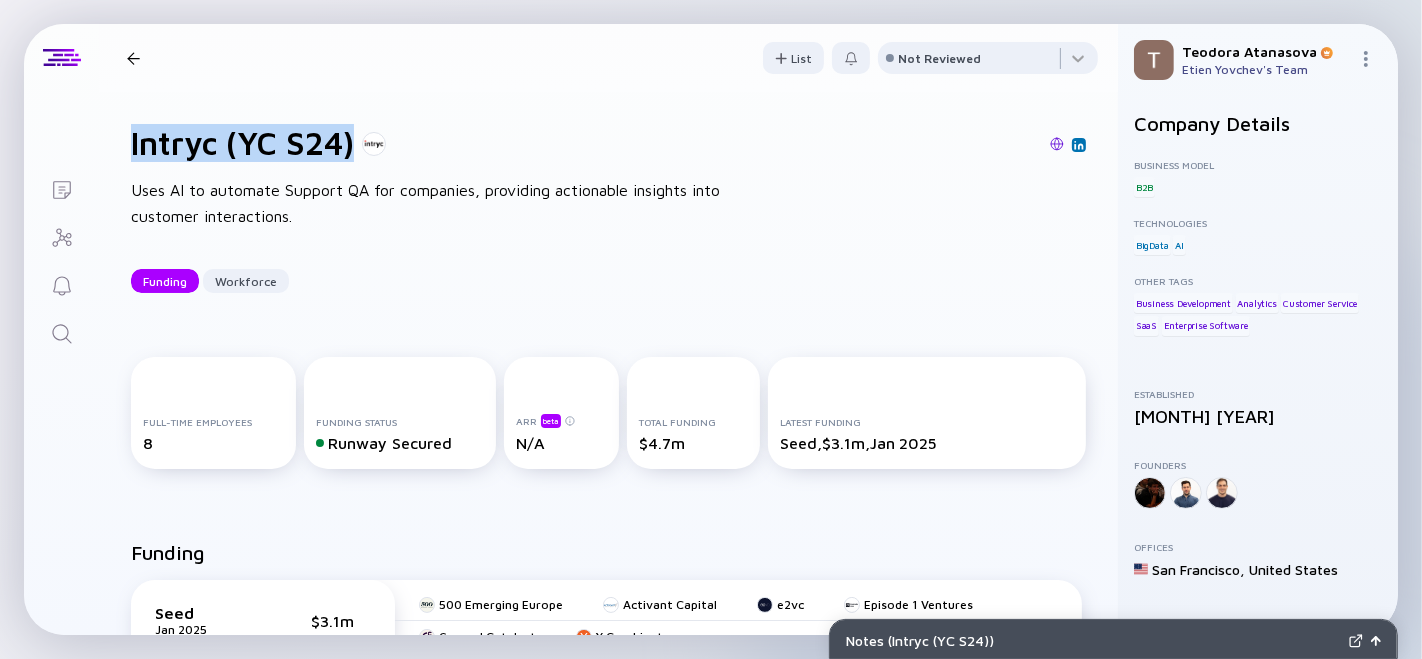 drag, startPoint x: 127, startPoint y: 144, endPoint x: 1005, endPoint y: 1, distance: 889.569 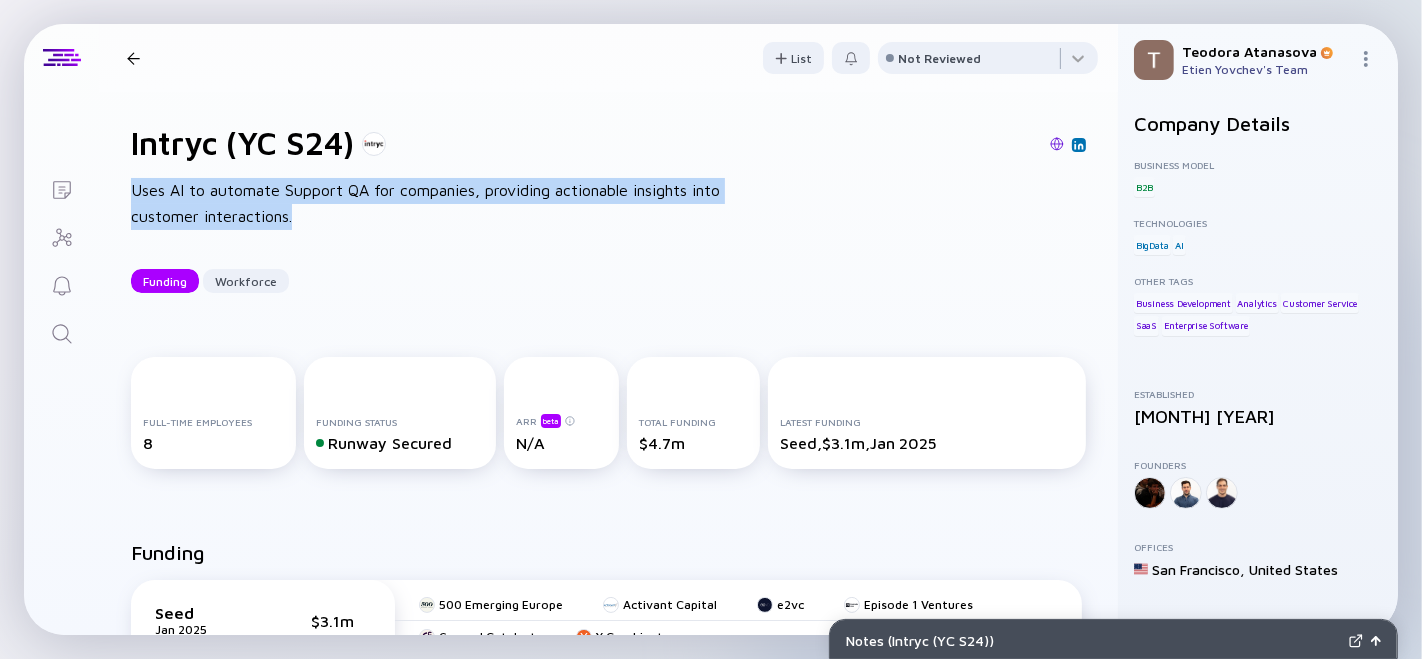 drag, startPoint x: 225, startPoint y: 176, endPoint x: 121, endPoint y: 191, distance: 105.076164 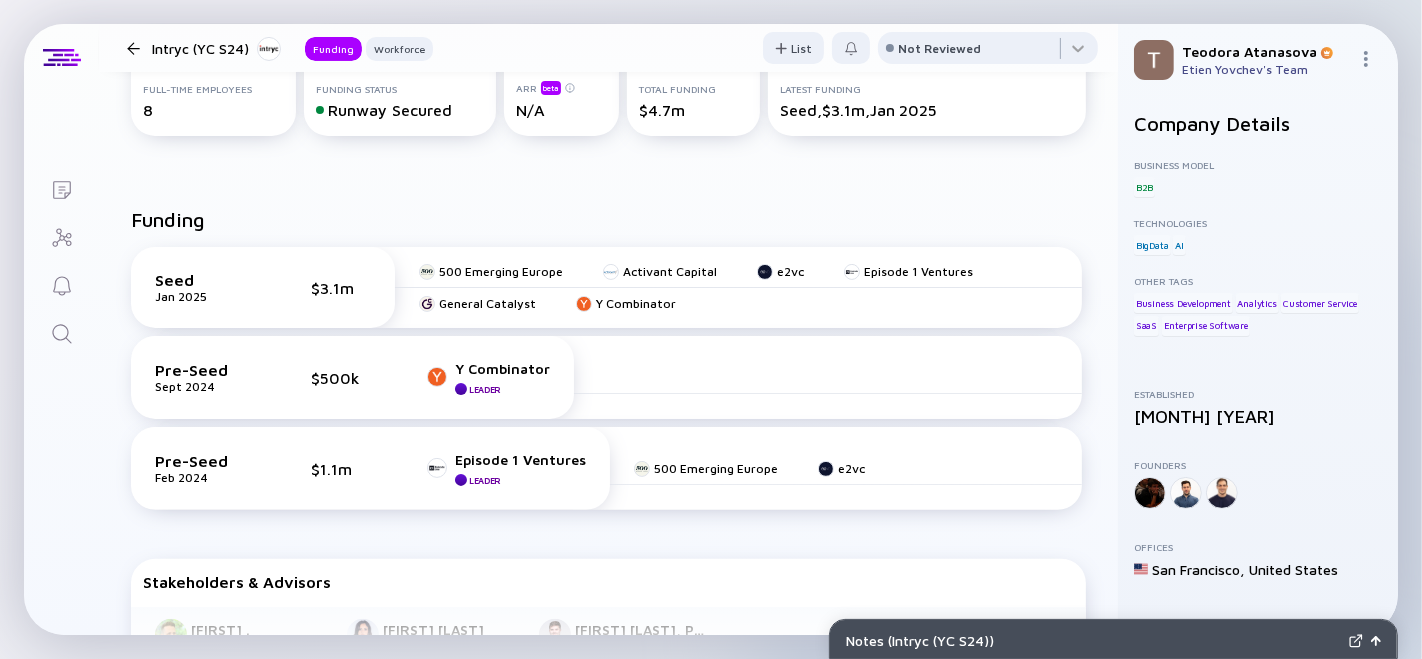 scroll, scrollTop: 111, scrollLeft: 0, axis: vertical 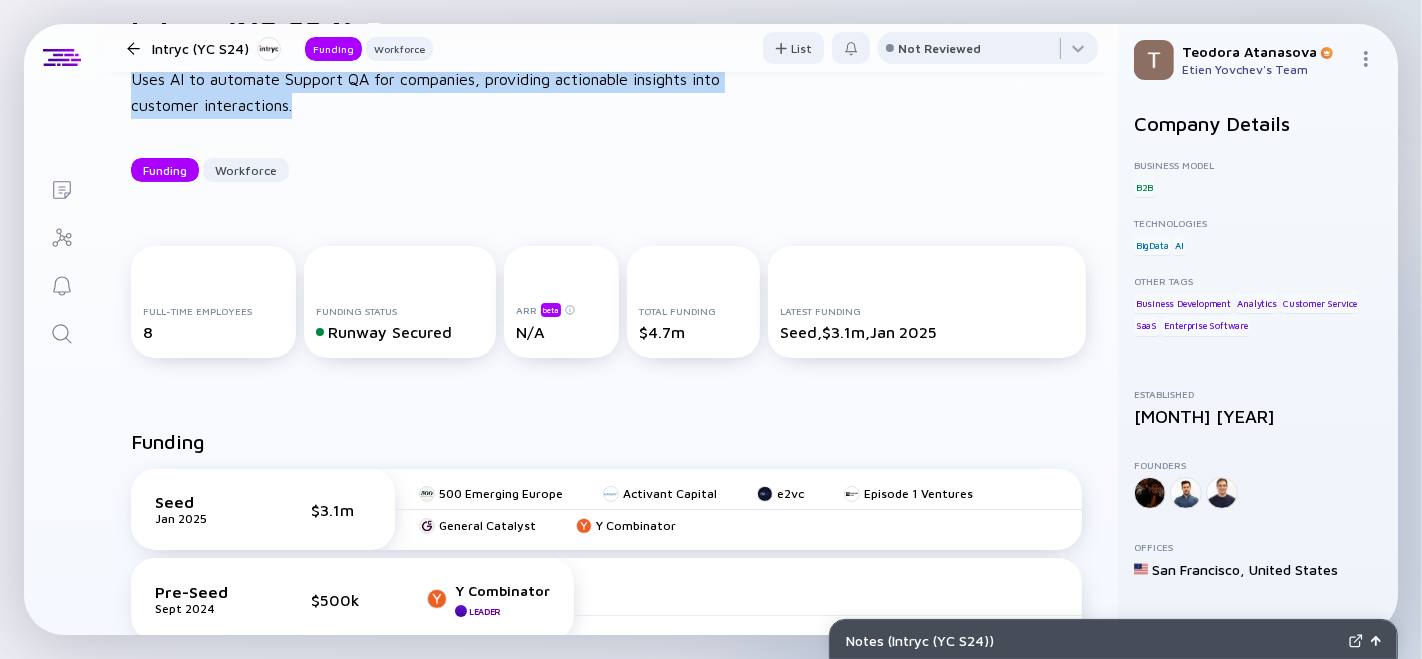 click 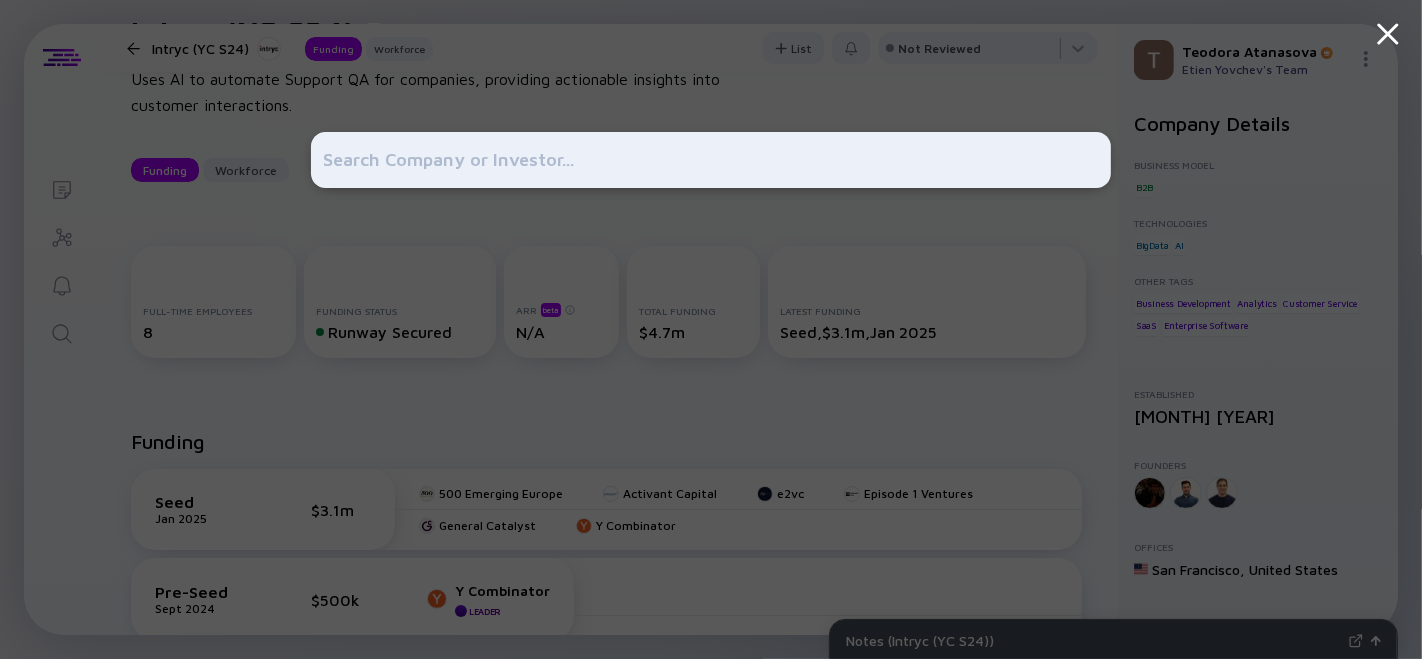 type on "[FIRST]" 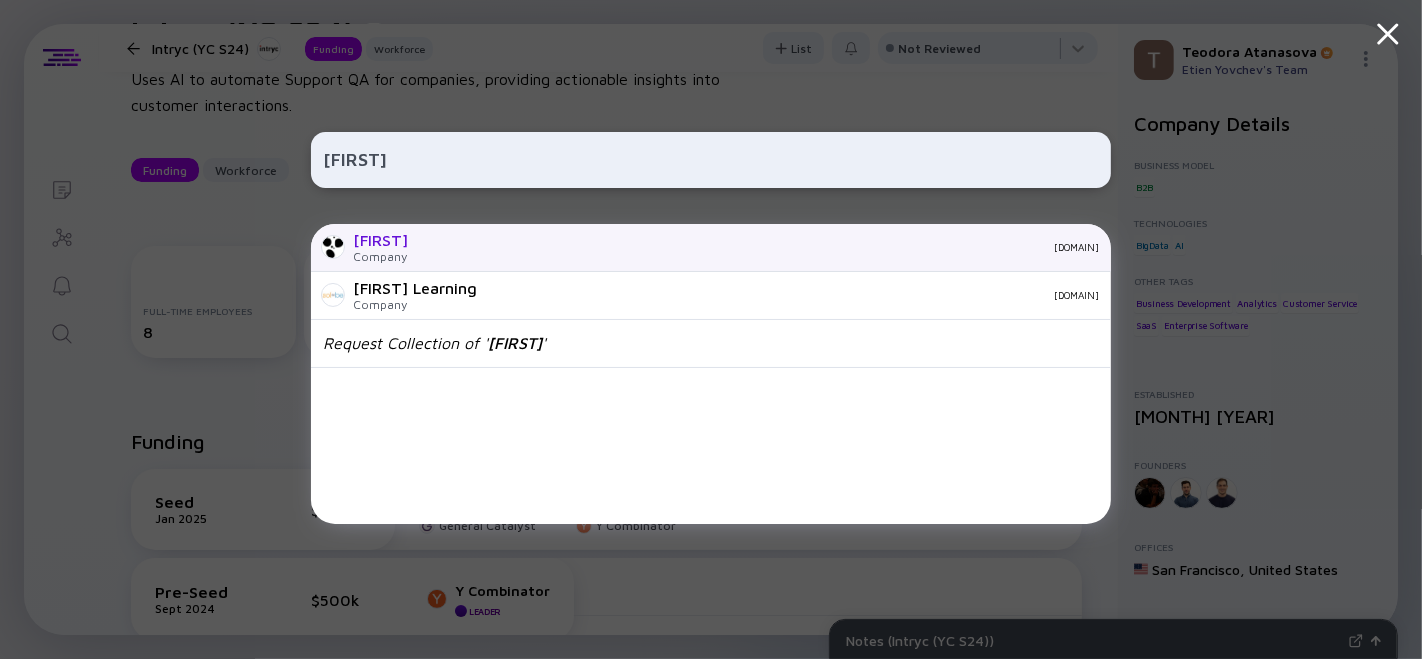 click on "Company" at bounding box center [380, 256] 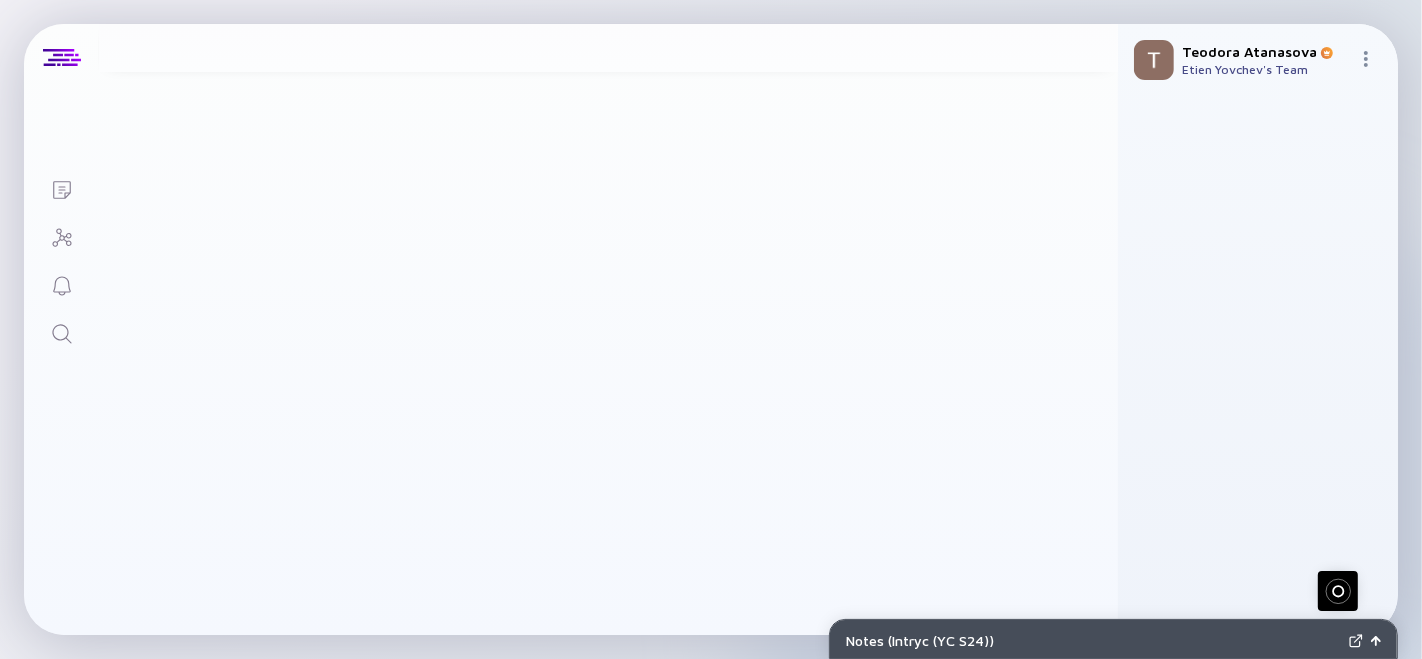 scroll, scrollTop: 0, scrollLeft: 0, axis: both 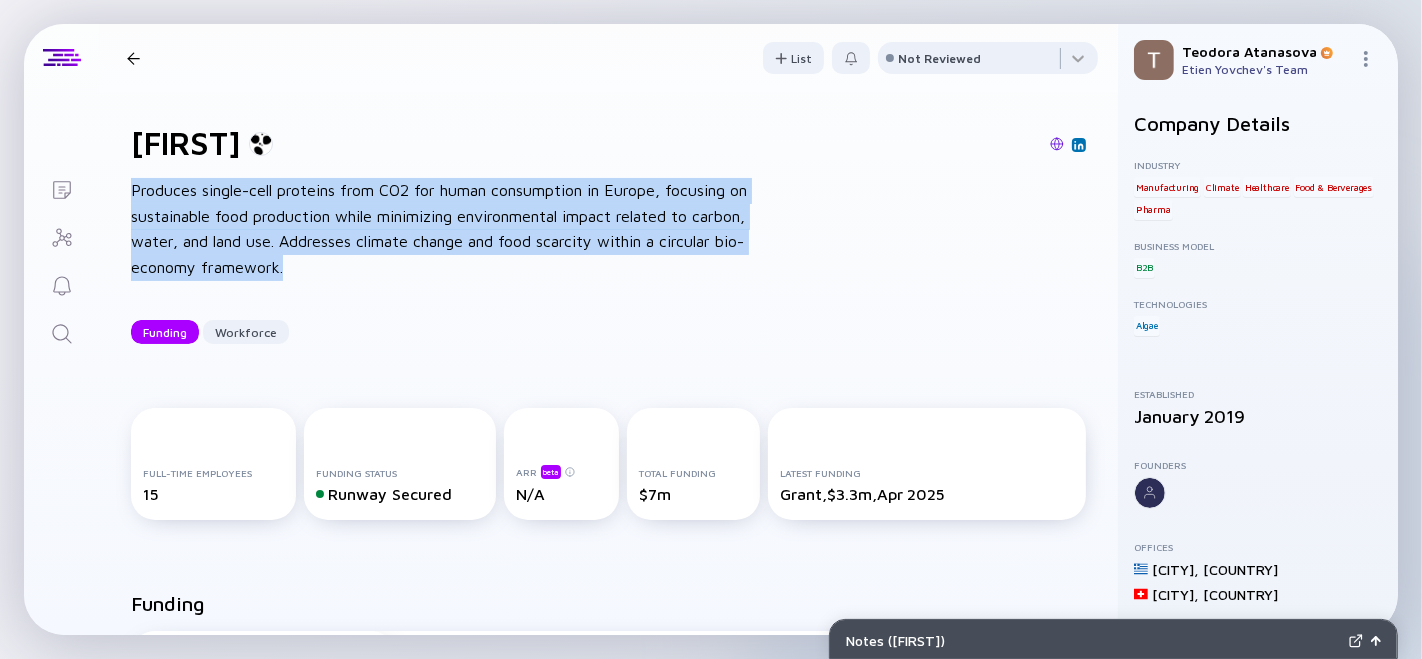 drag, startPoint x: 191, startPoint y: 210, endPoint x: 123, endPoint y: 194, distance: 69.856995 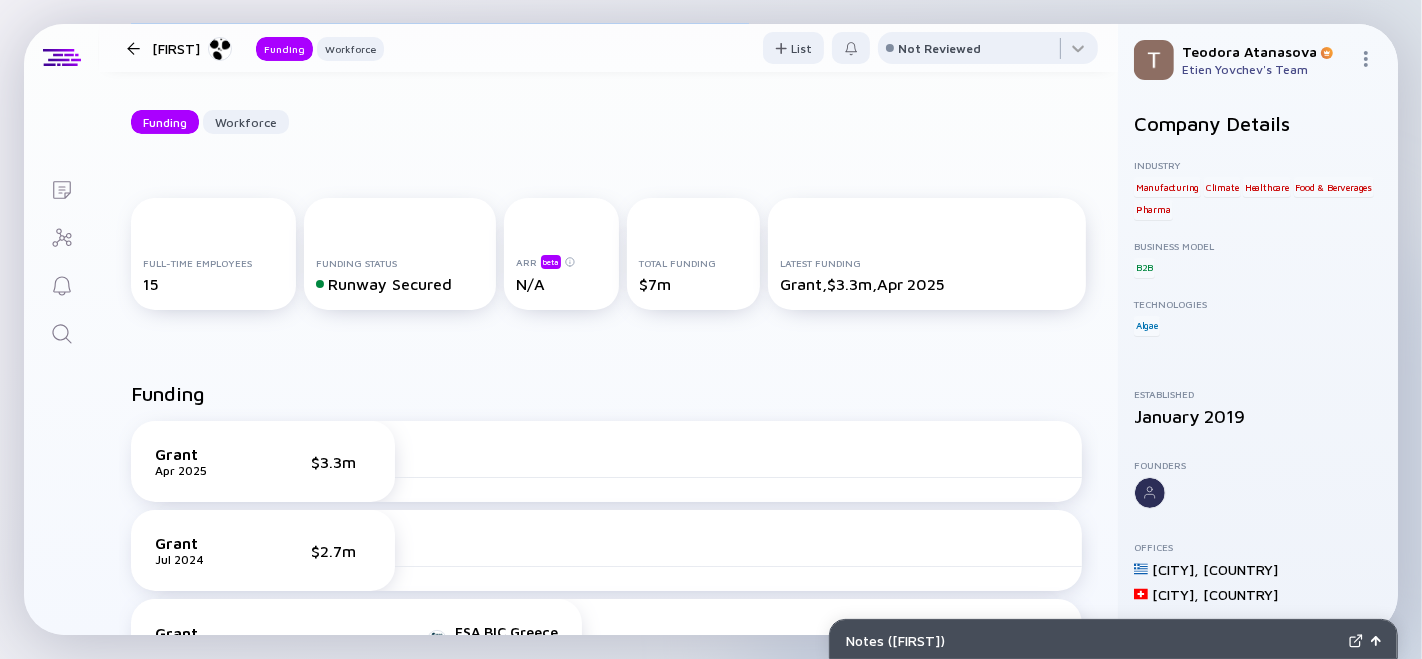 scroll, scrollTop: 222, scrollLeft: 0, axis: vertical 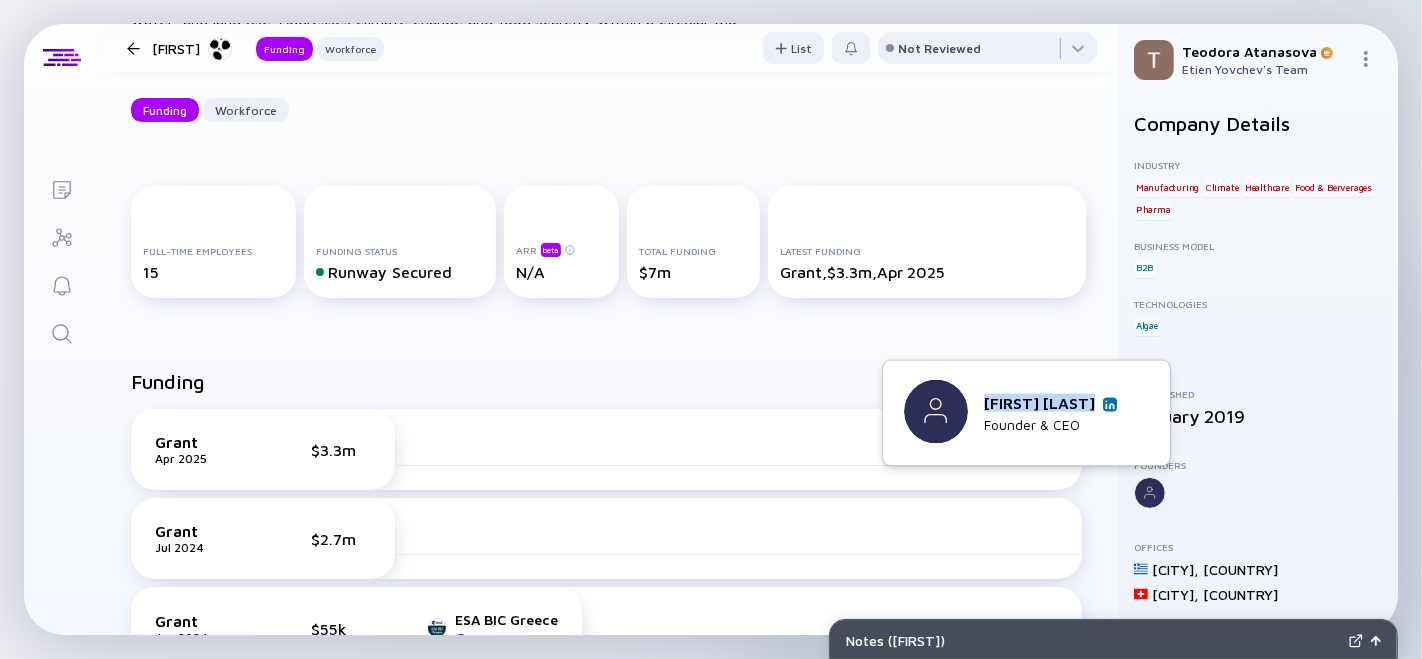 drag, startPoint x: 1017, startPoint y: 405, endPoint x: 1094, endPoint y: 399, distance: 77.23341 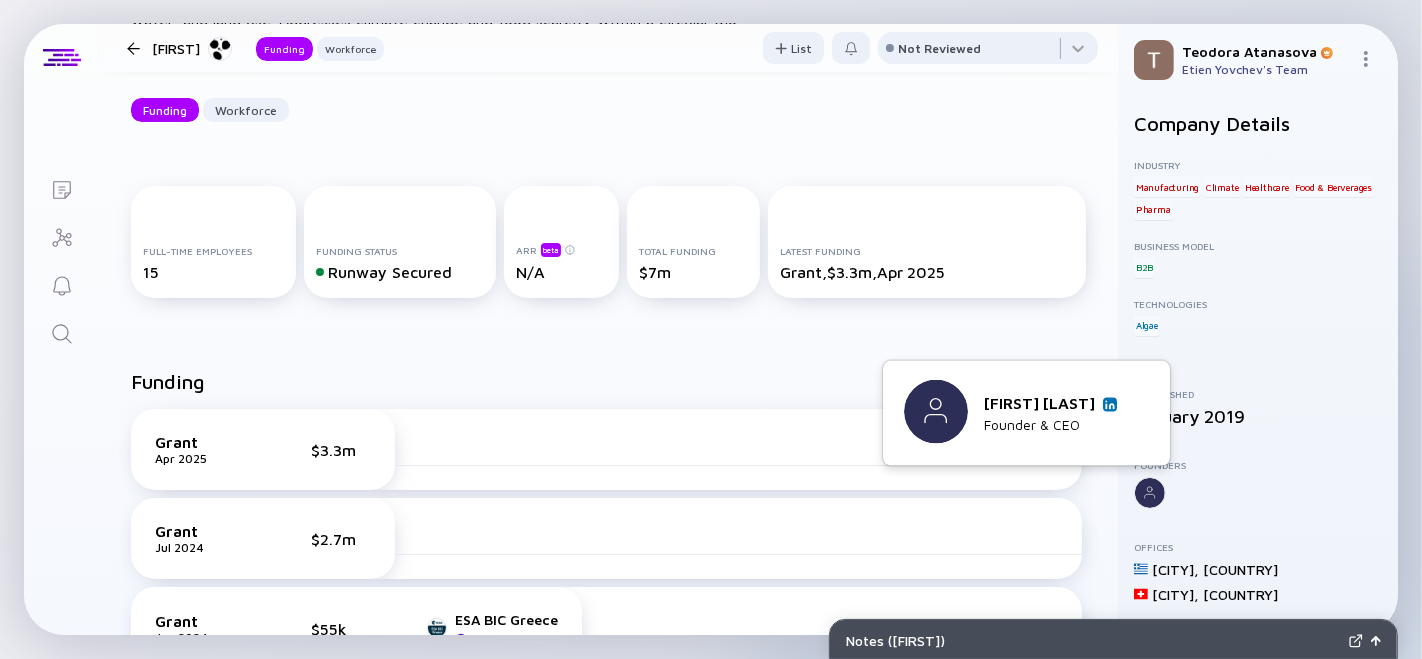 click at bounding box center [1110, 404] 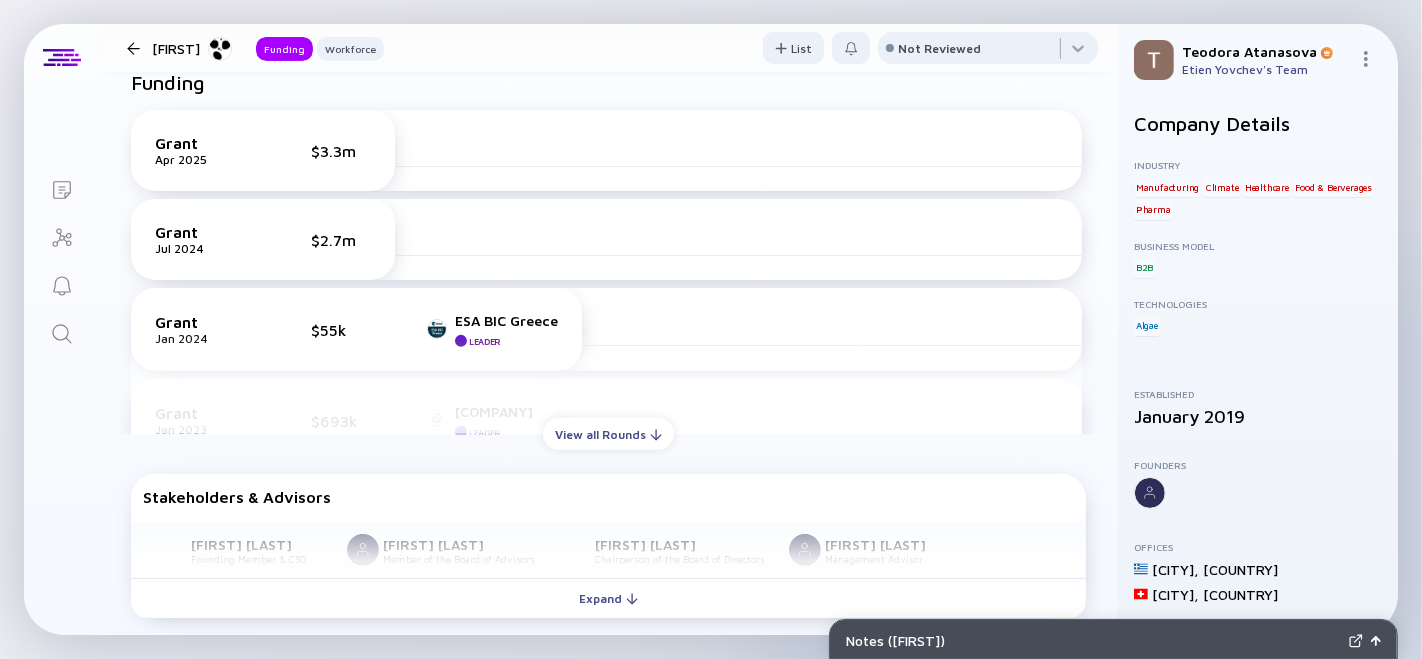 scroll, scrollTop: 555, scrollLeft: 0, axis: vertical 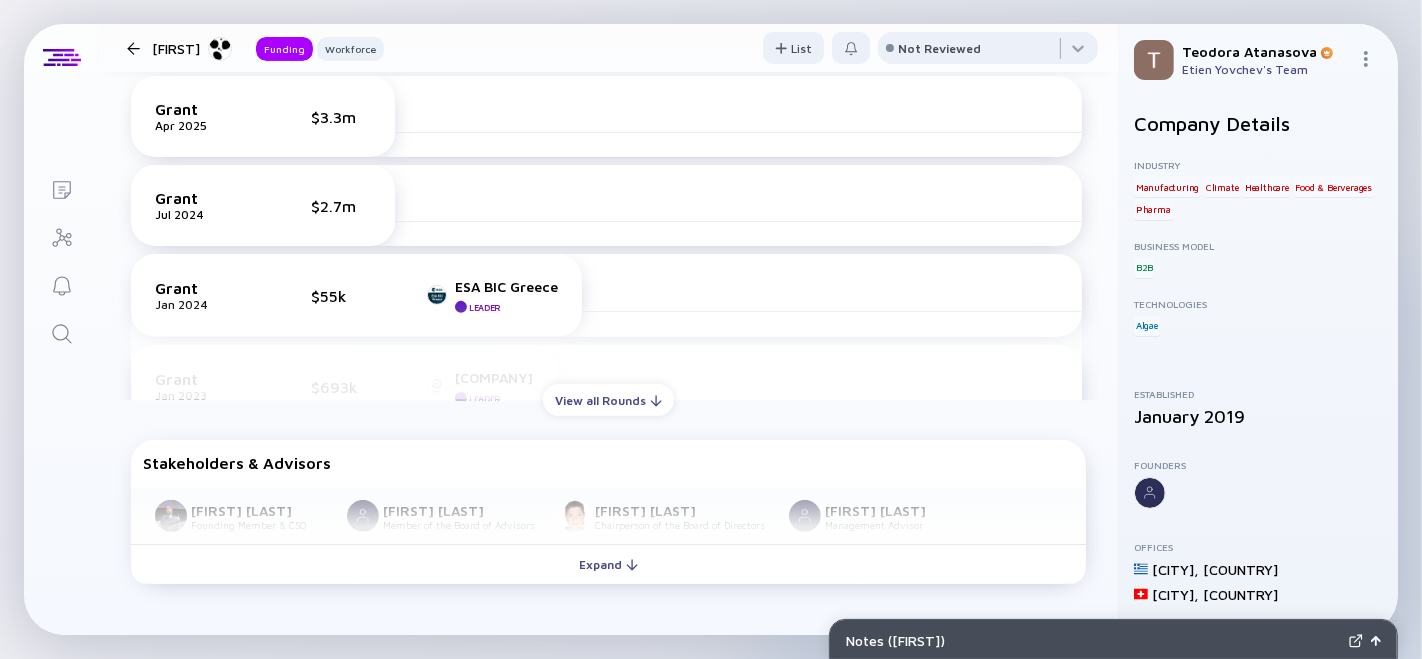 click on "View all Rounds" at bounding box center [608, 400] 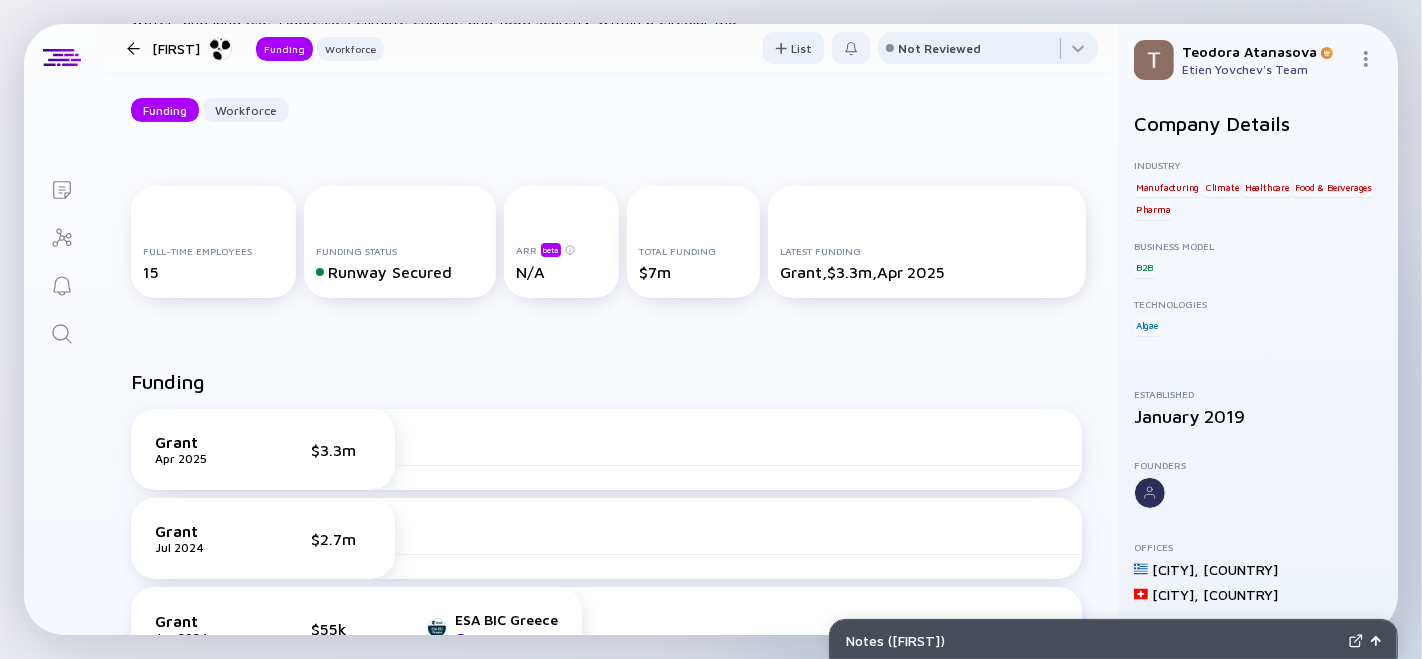 scroll, scrollTop: 111, scrollLeft: 0, axis: vertical 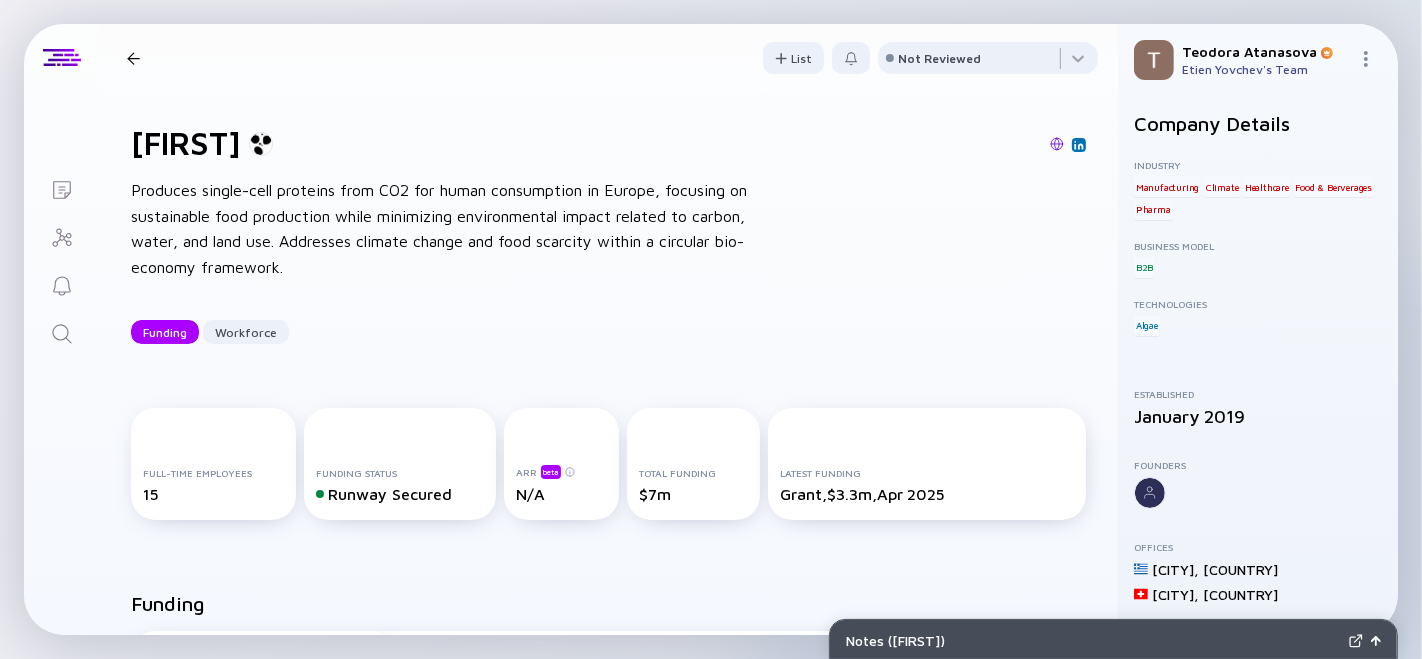 click 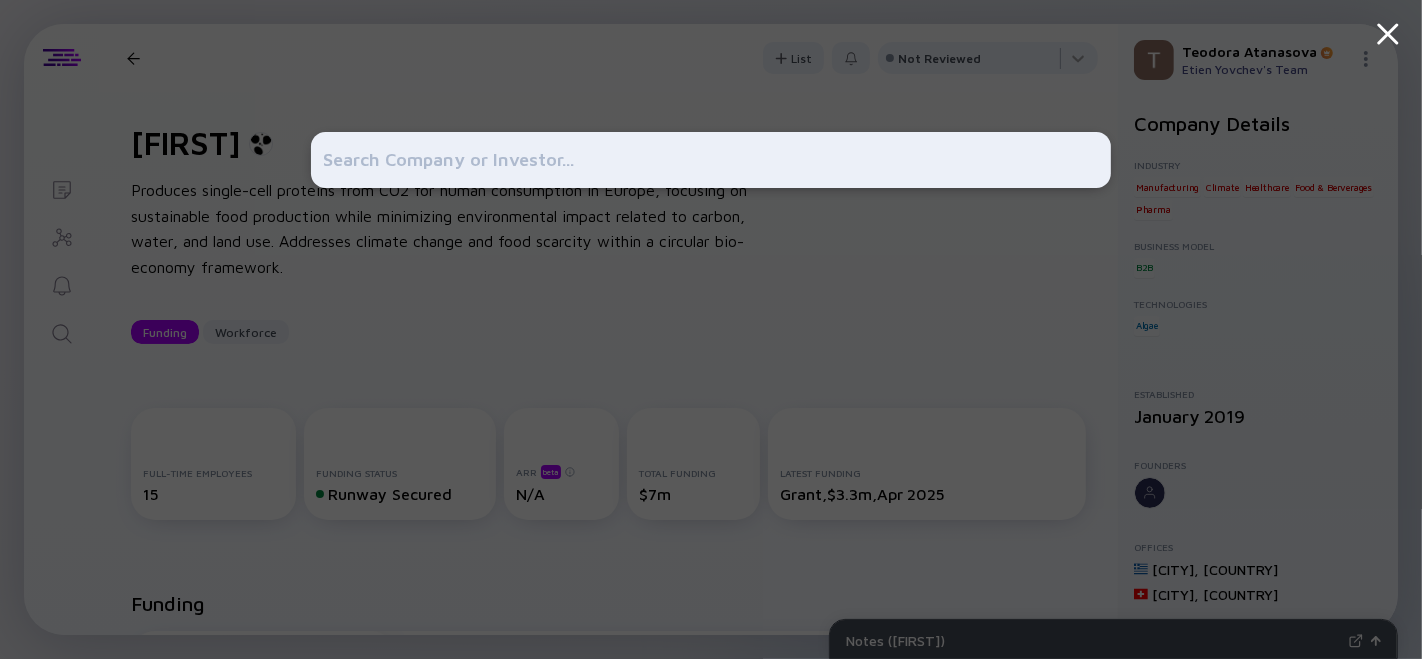 type on "Olyra" 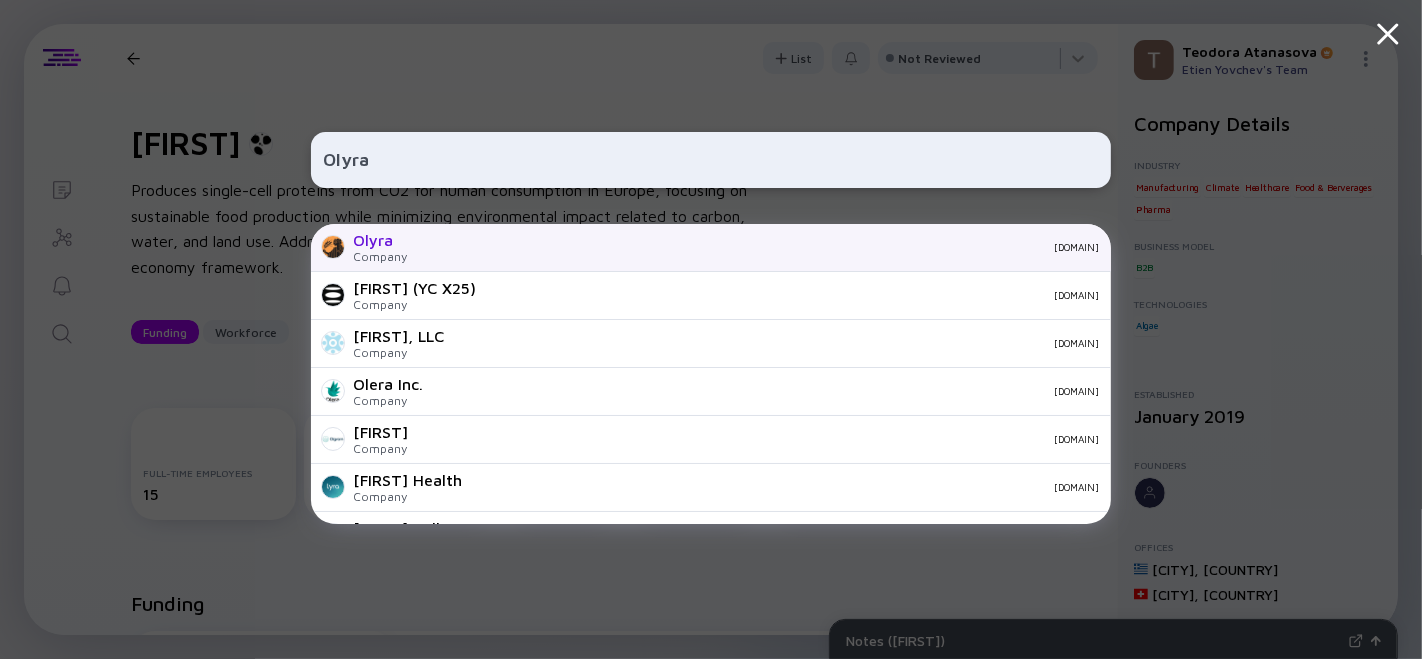 click on "Company" at bounding box center [380, 256] 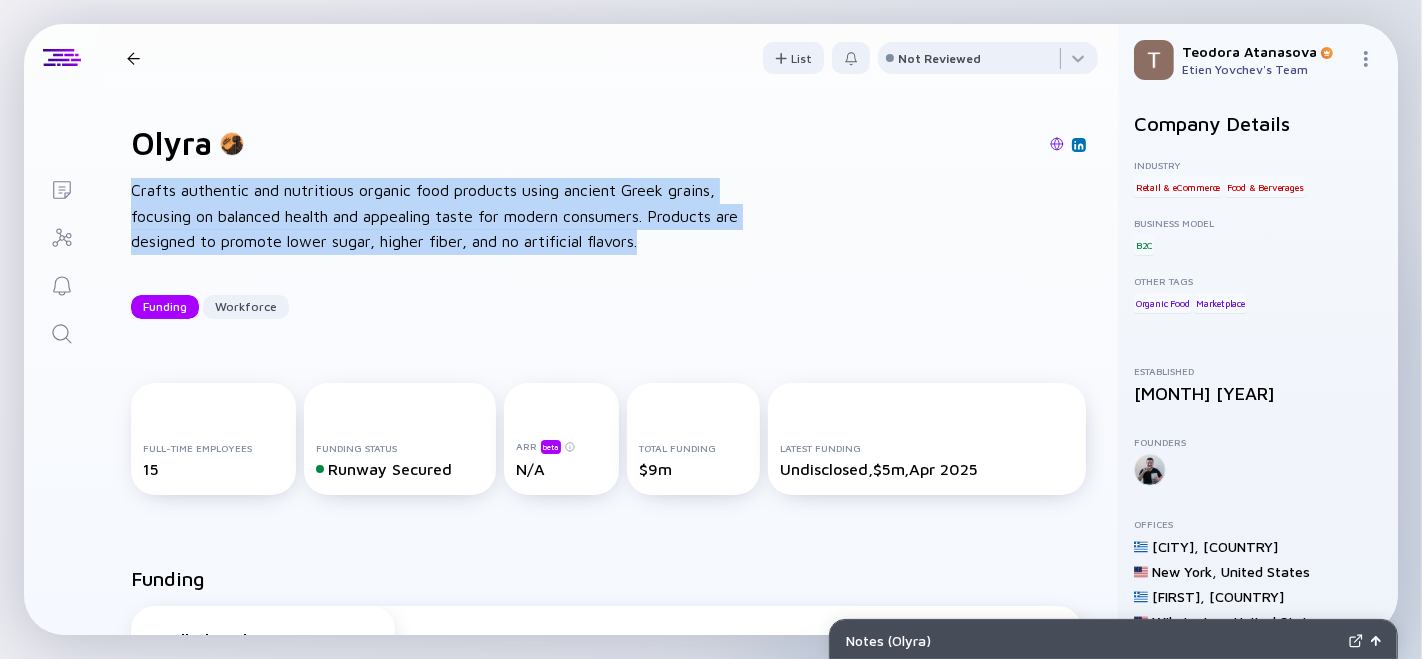 drag, startPoint x: 218, startPoint y: 214, endPoint x: 124, endPoint y: 194, distance: 96.10411 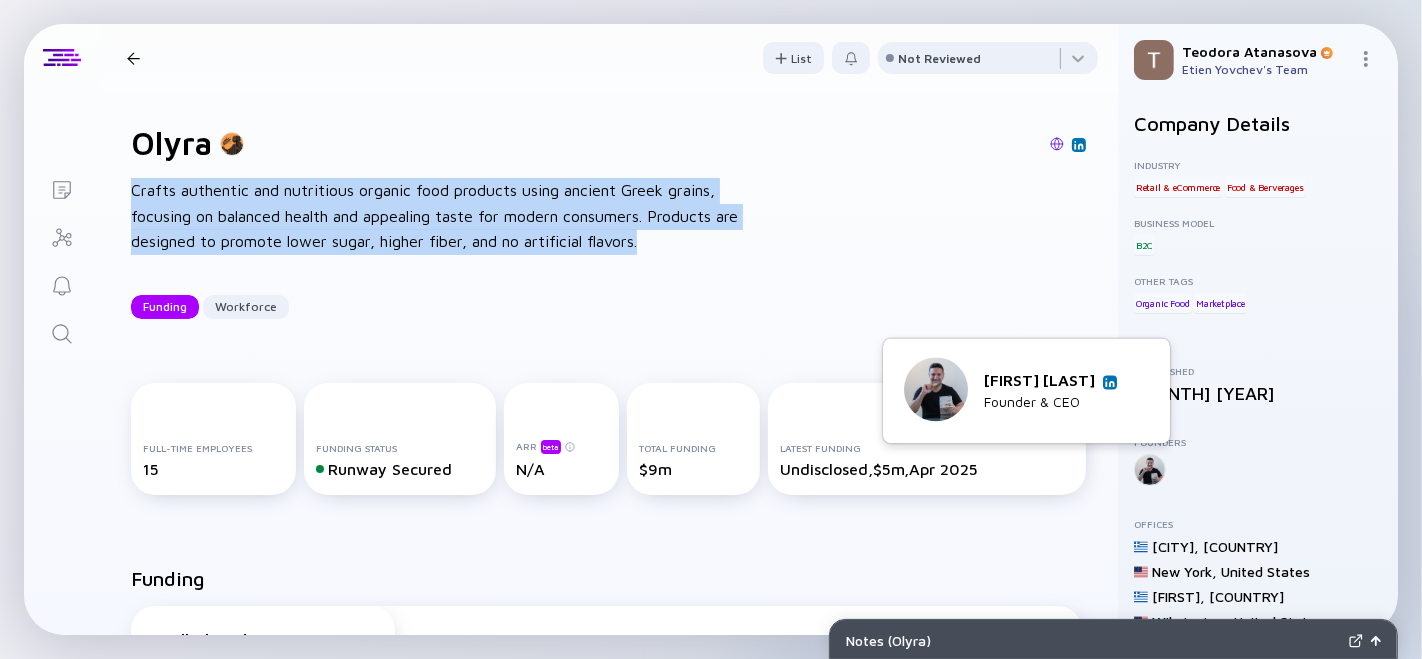 drag, startPoint x: 893, startPoint y: 387, endPoint x: 1087, endPoint y: 376, distance: 194.3116 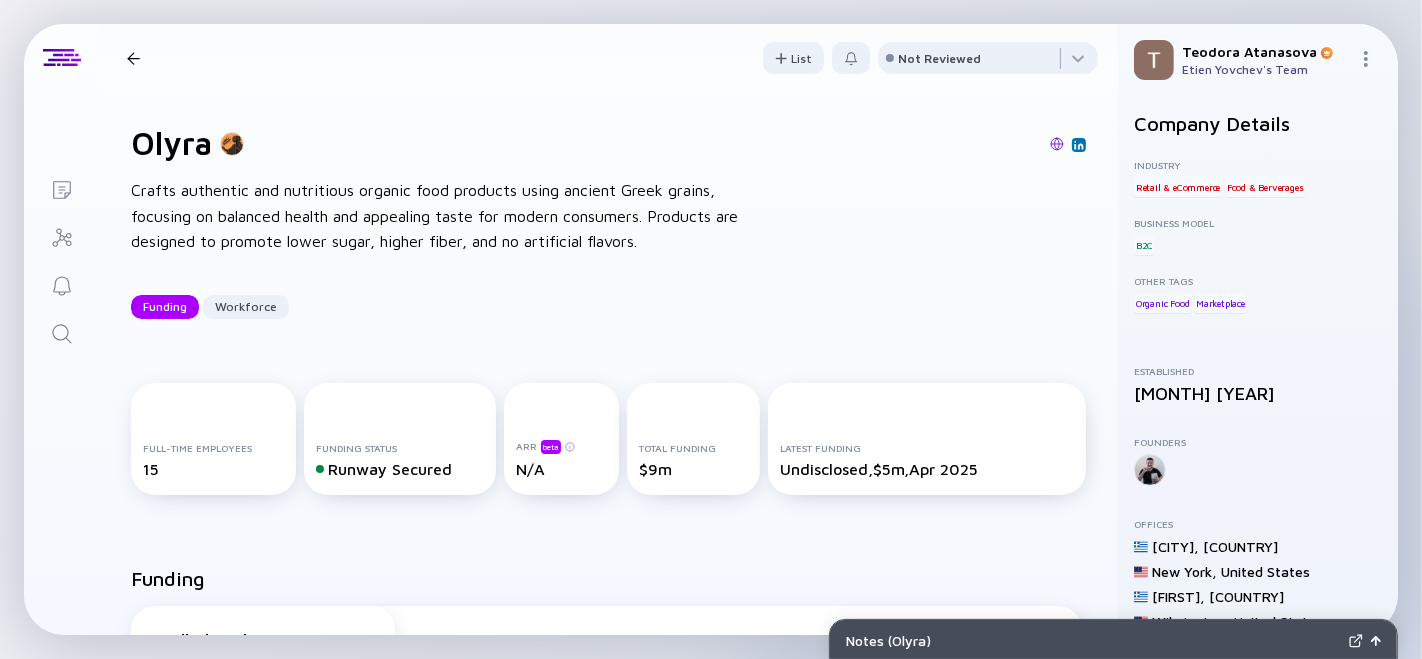 click on "[COMPANY] authentic and nutritious organic food products using ancient Greek grains, focusing on balanced health and appealing taste for modern consumers. Products are designed to promote lower sugar, higher fiber, and no artificial flavors. Funding Workforce" at bounding box center [608, 221] 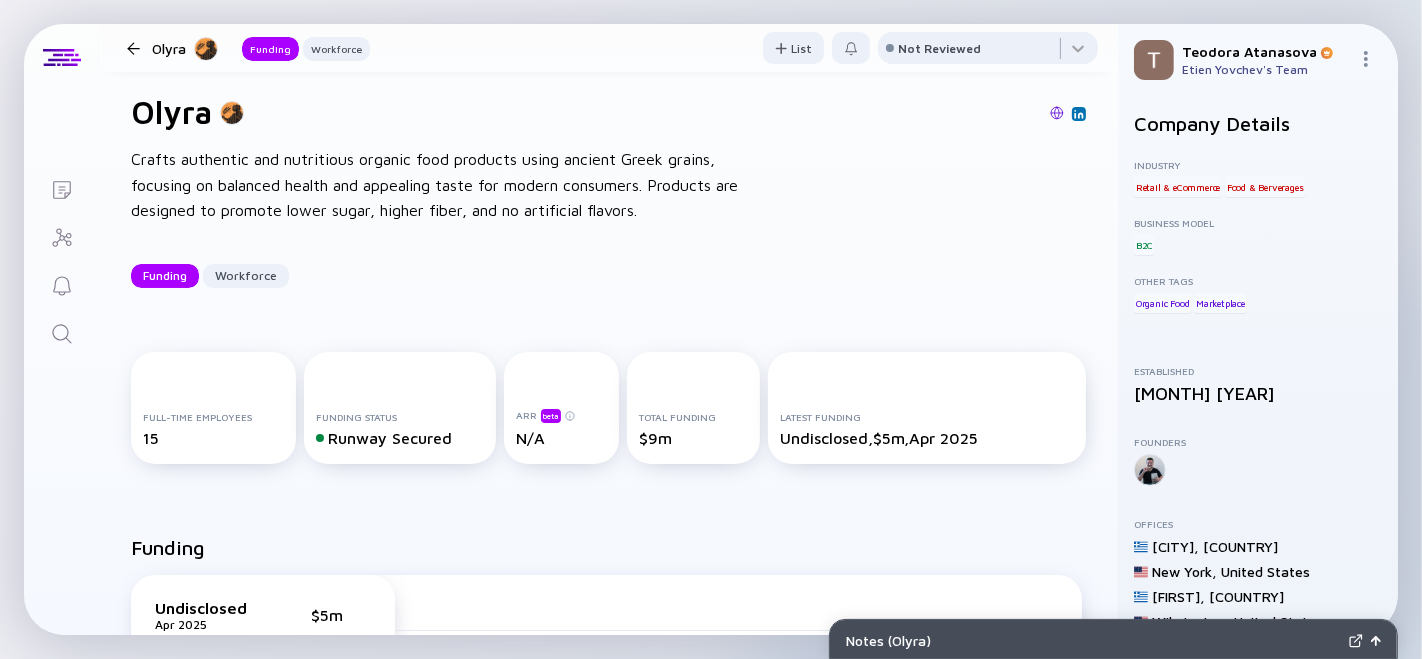 scroll, scrollTop: 0, scrollLeft: 0, axis: both 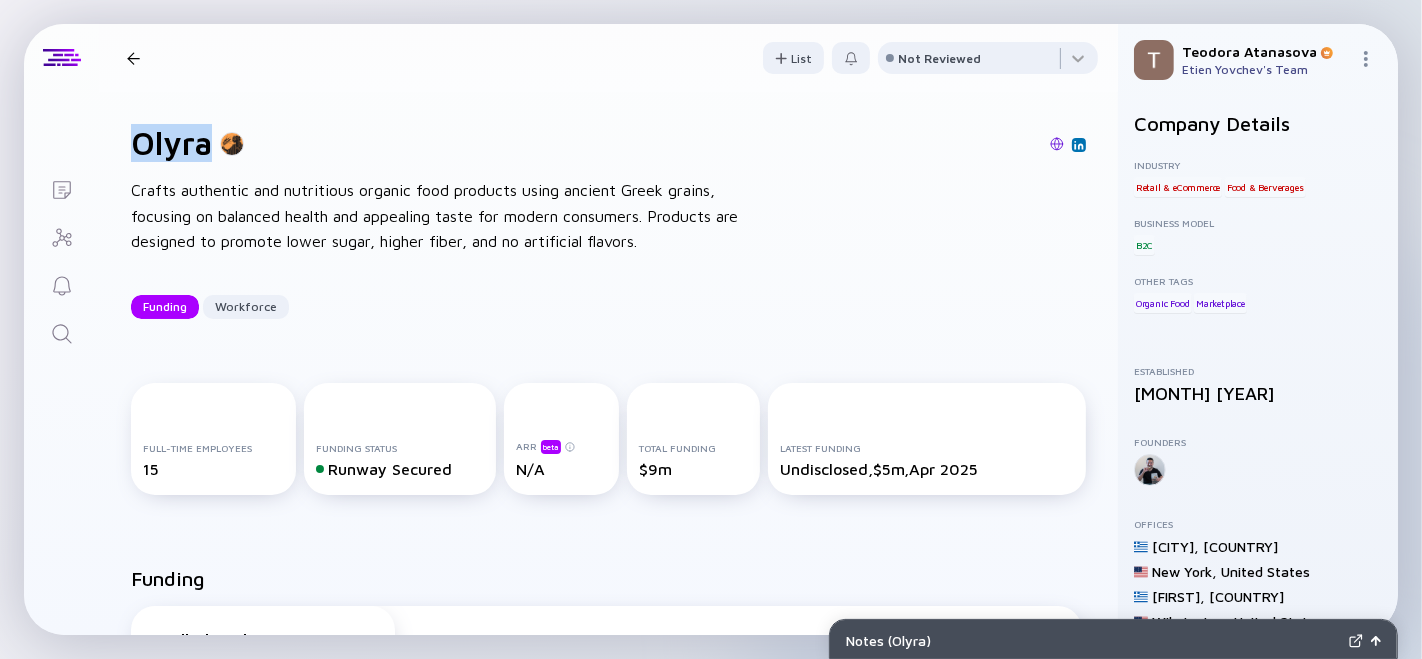 drag, startPoint x: 136, startPoint y: 130, endPoint x: 227, endPoint y: 145, distance: 92.22798 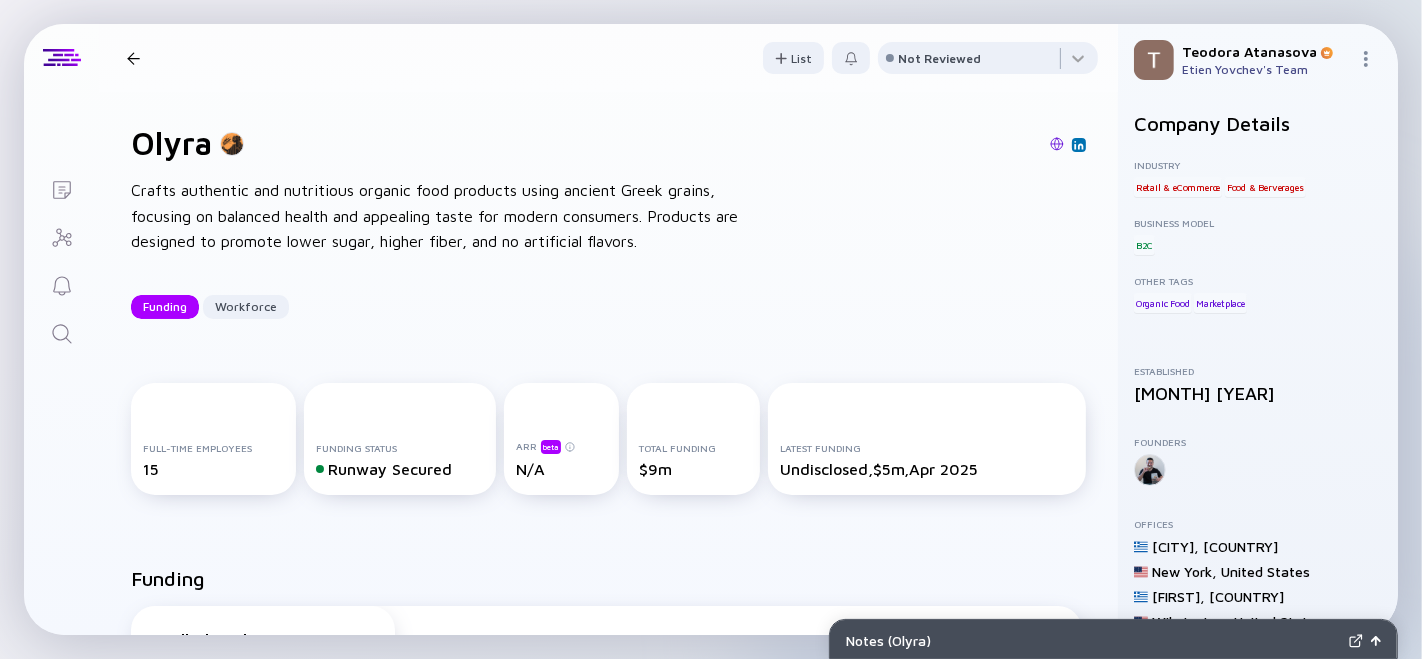 drag, startPoint x: 873, startPoint y: 164, endPoint x: 860, endPoint y: 0, distance: 164.51443 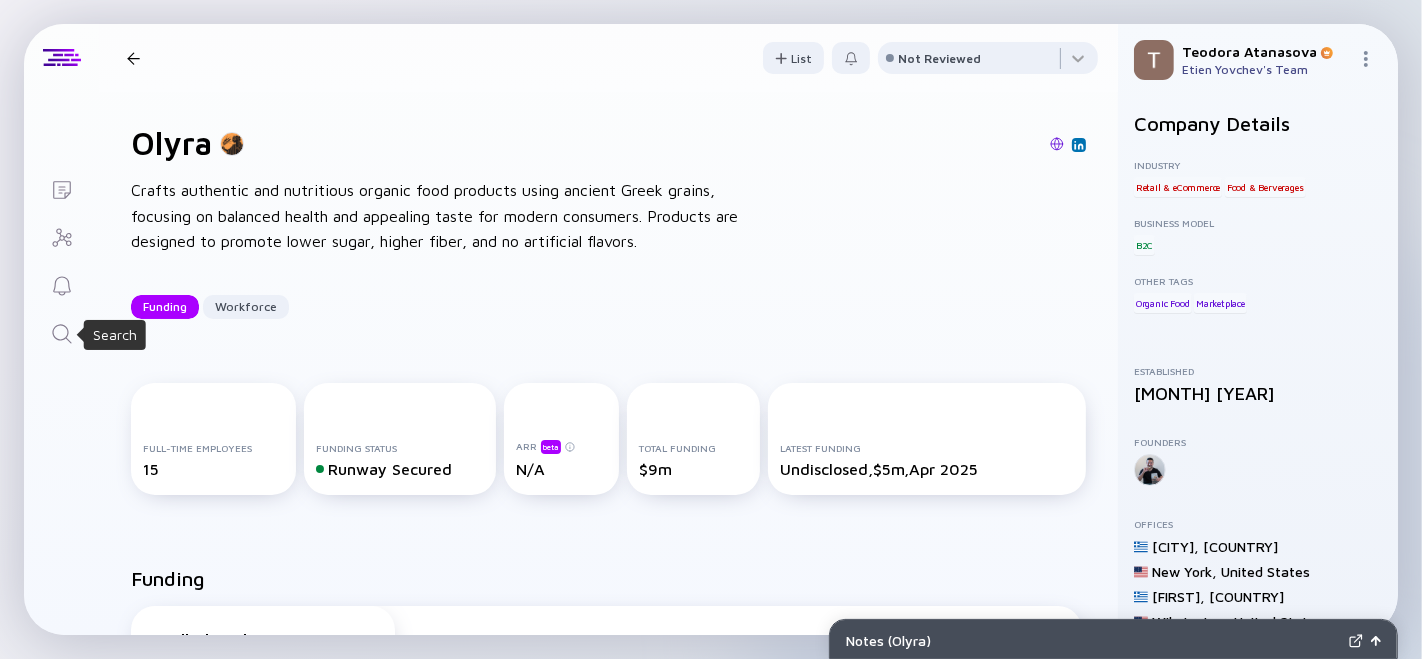 click 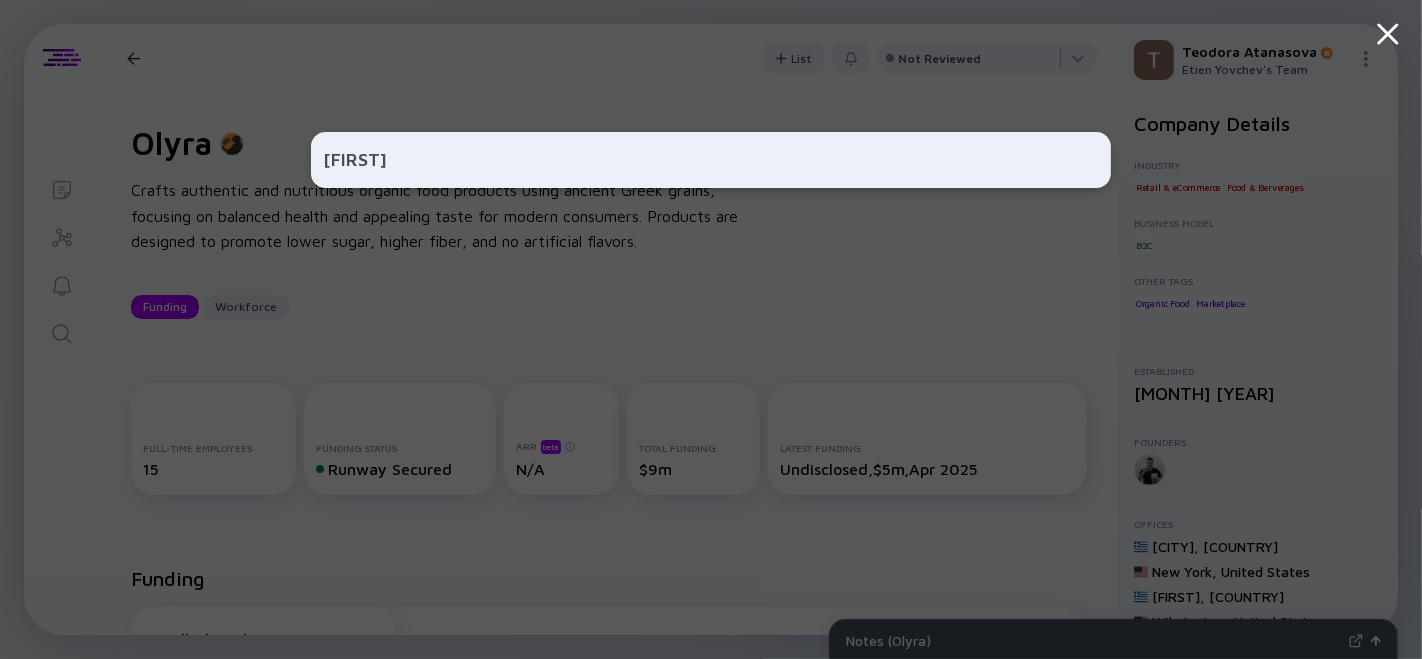 type on "[FIRST]" 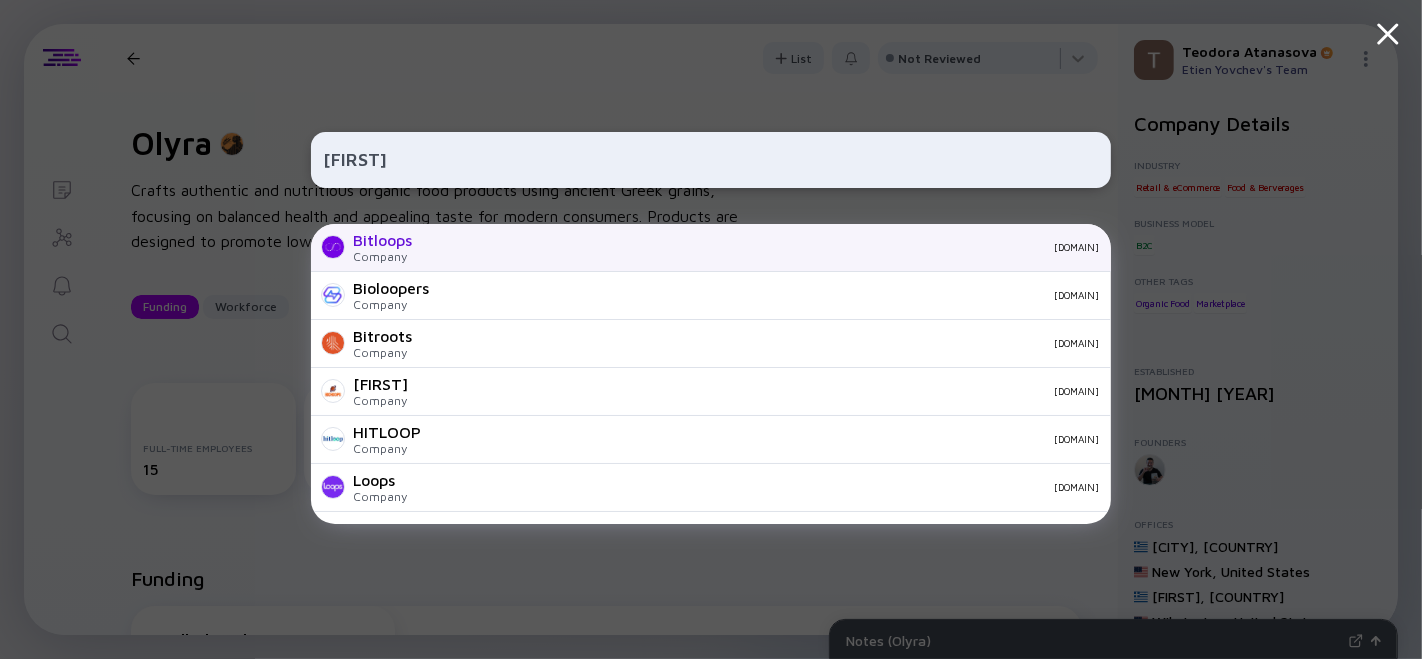 click on "[DOMAIN]" at bounding box center (763, 247) 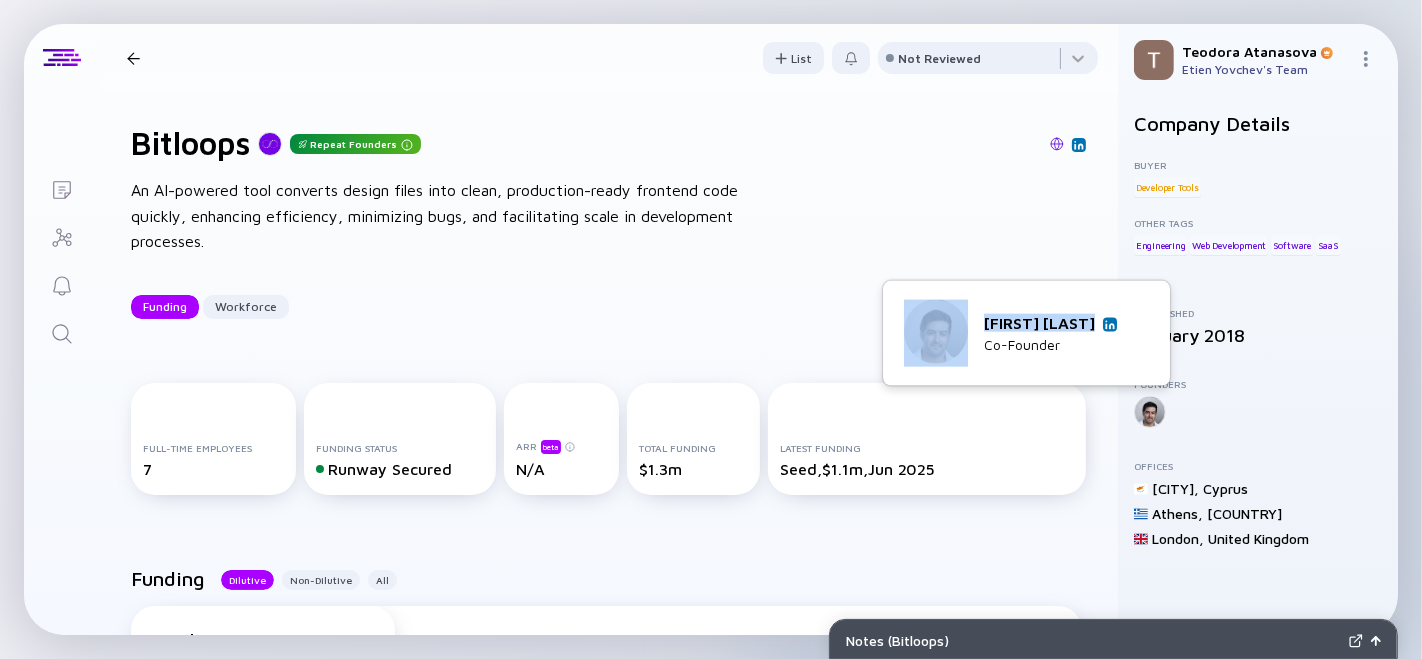 drag, startPoint x: 980, startPoint y: 312, endPoint x: 1092, endPoint y: 328, distance: 113.137085 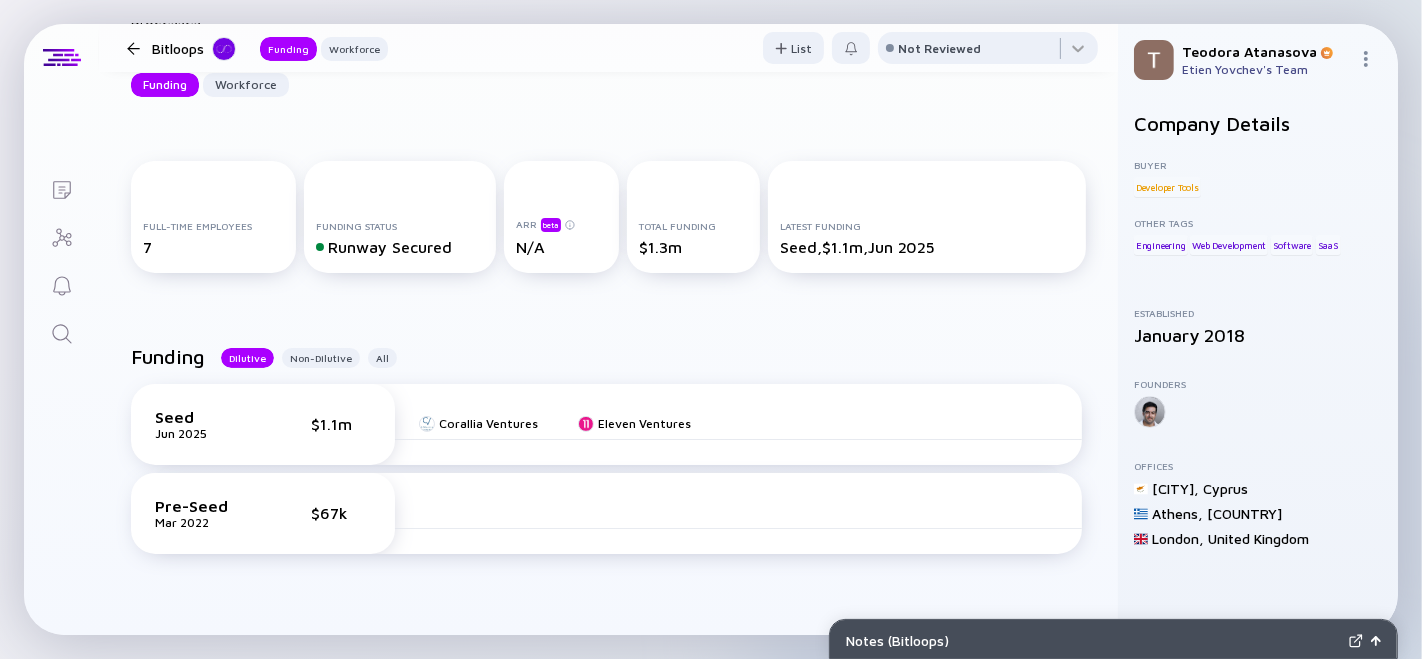 scroll, scrollTop: 0, scrollLeft: 0, axis: both 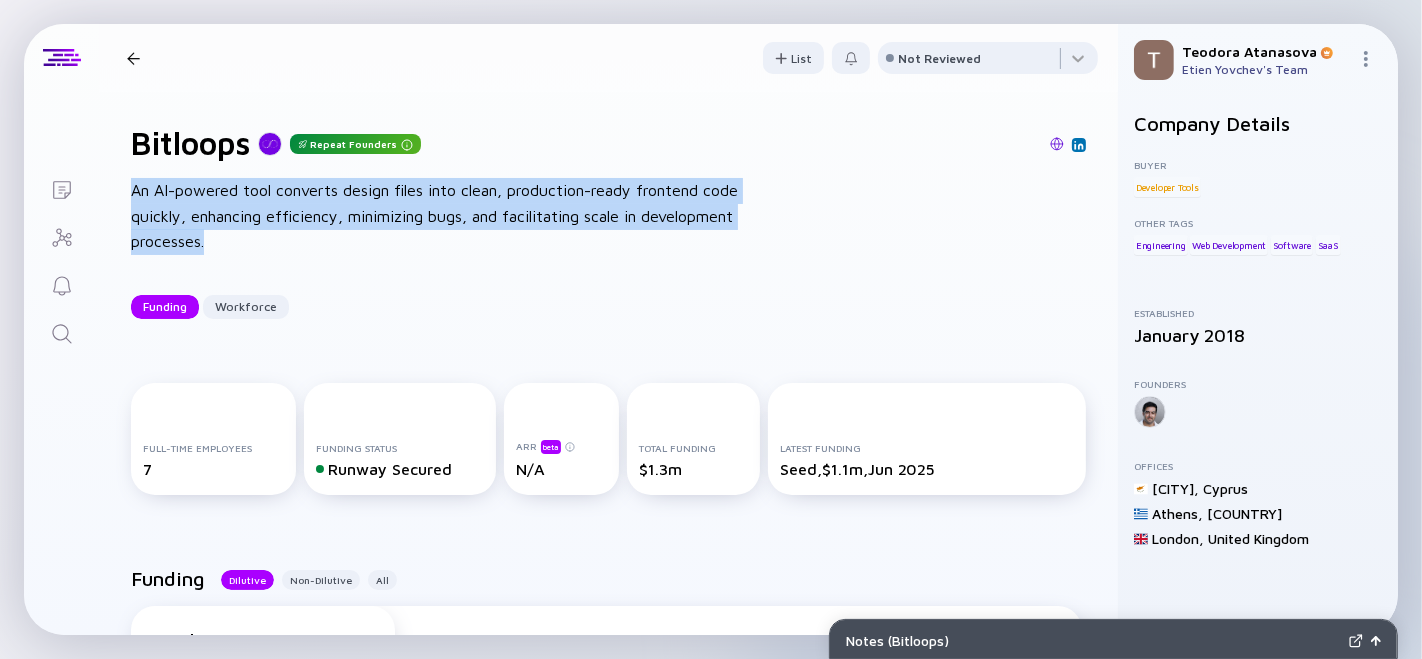 drag, startPoint x: 128, startPoint y: 187, endPoint x: 118, endPoint y: 185, distance: 10.198039 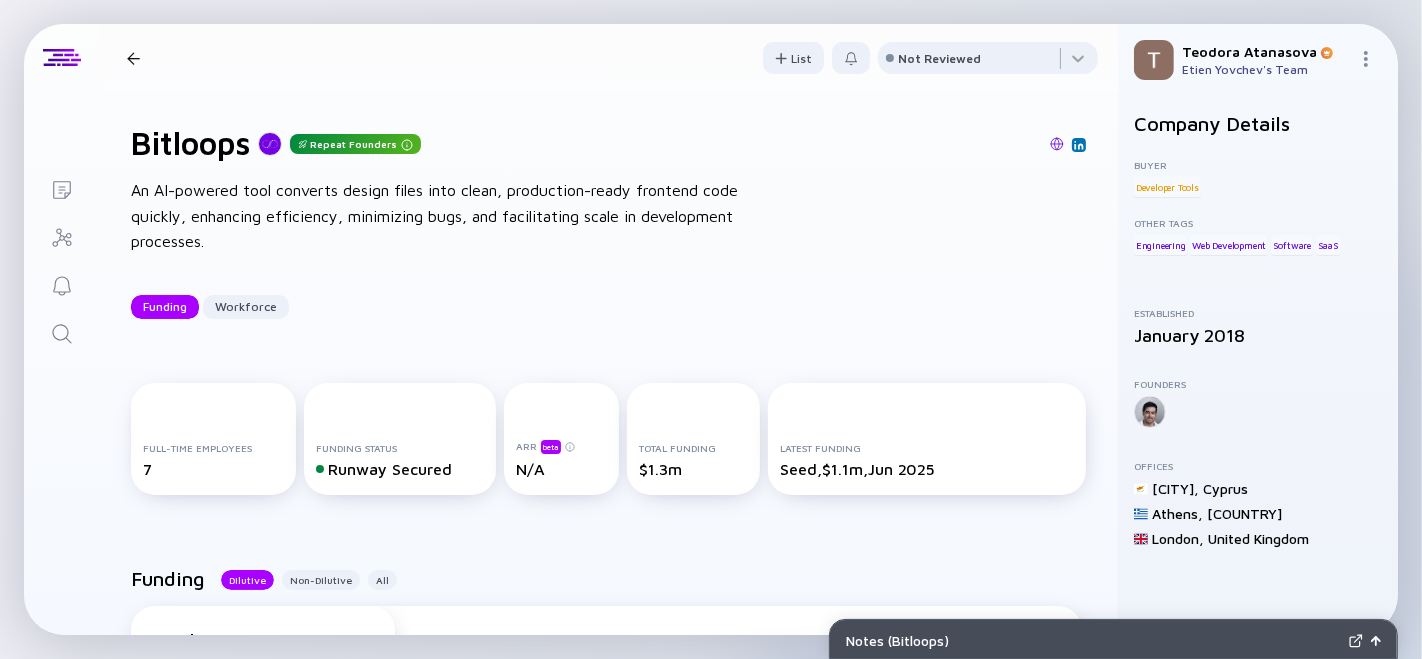 click on "Funding Dilutive Non-Dilutive All Seed   [MONTH] [YEAR]   $1.1m Corallia Ventures Eleven Ventures Pre-Seed   [MONTH] [YEAR]   $67k" at bounding box center [608, 684] 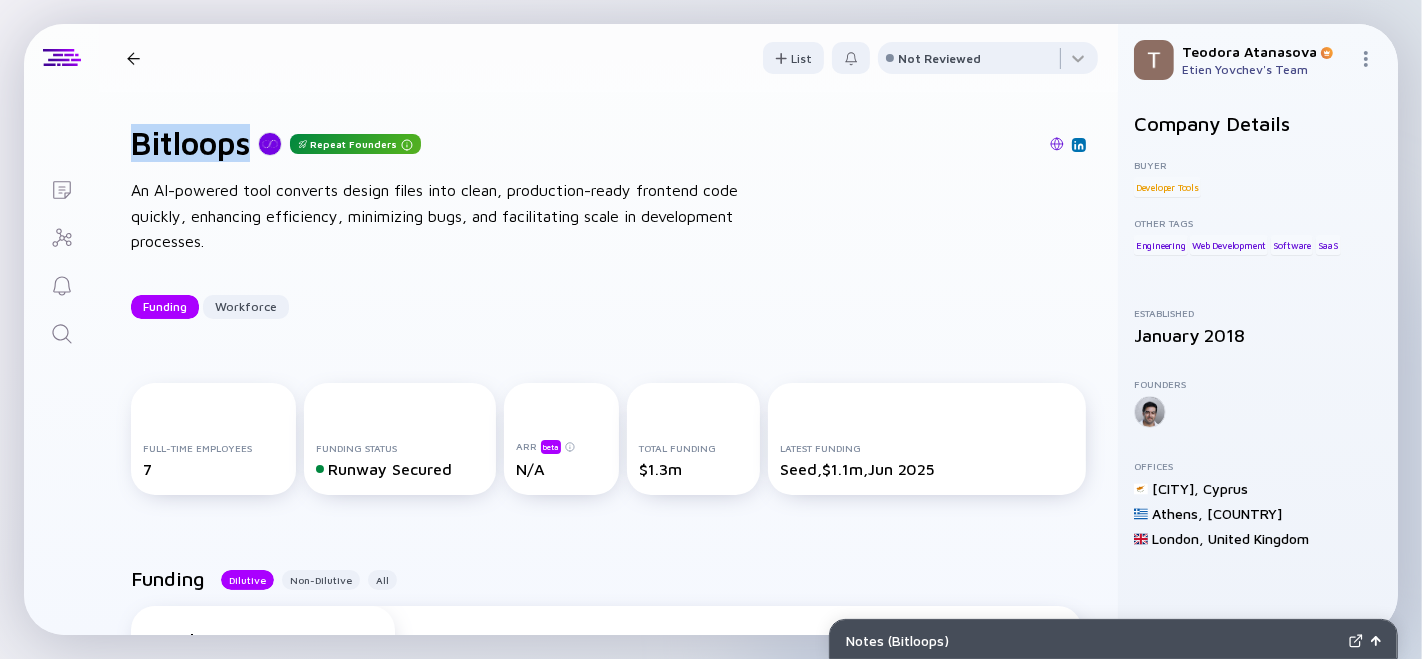 drag, startPoint x: 131, startPoint y: 138, endPoint x: 260, endPoint y: 153, distance: 129.86917 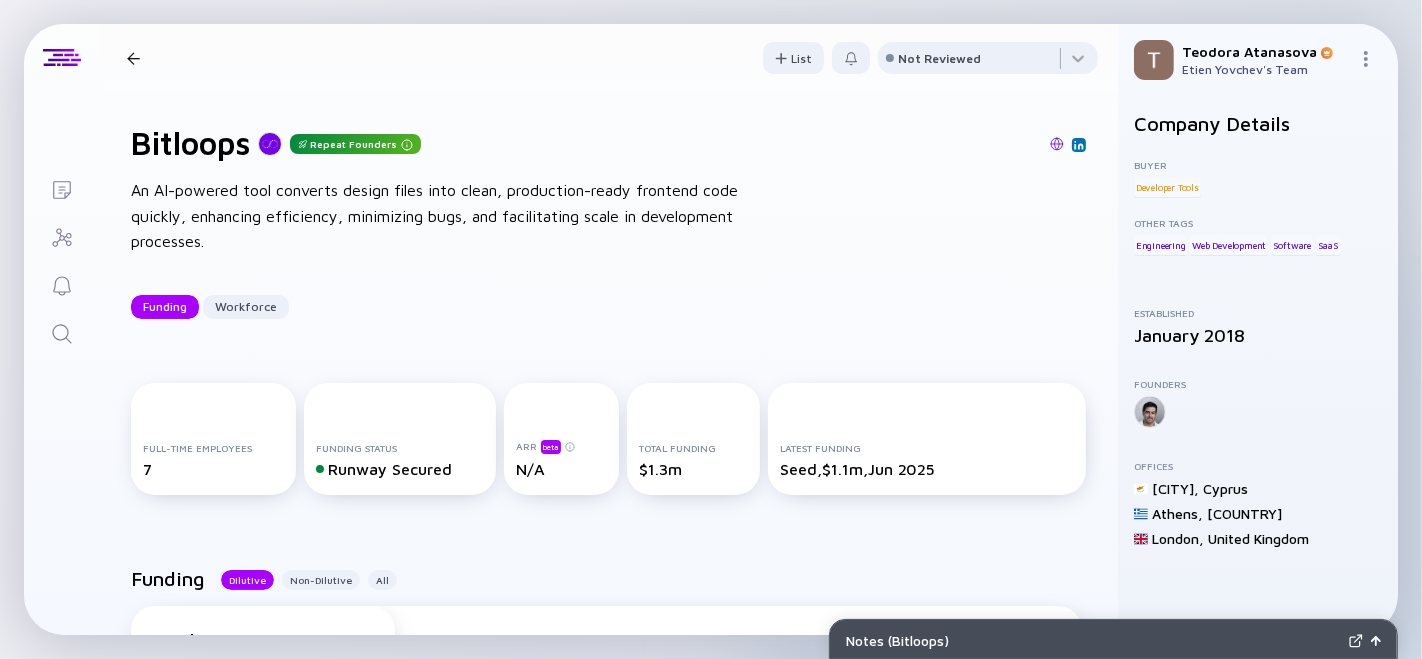 click on "Bitloops Repeat Founders An AI-powered tool converts design files into clean, production-ready frontend code quickly, enhancing efficiency, minimizing bugs, and facilitating scale in development processes. Funding Workforce" at bounding box center [608, 221] 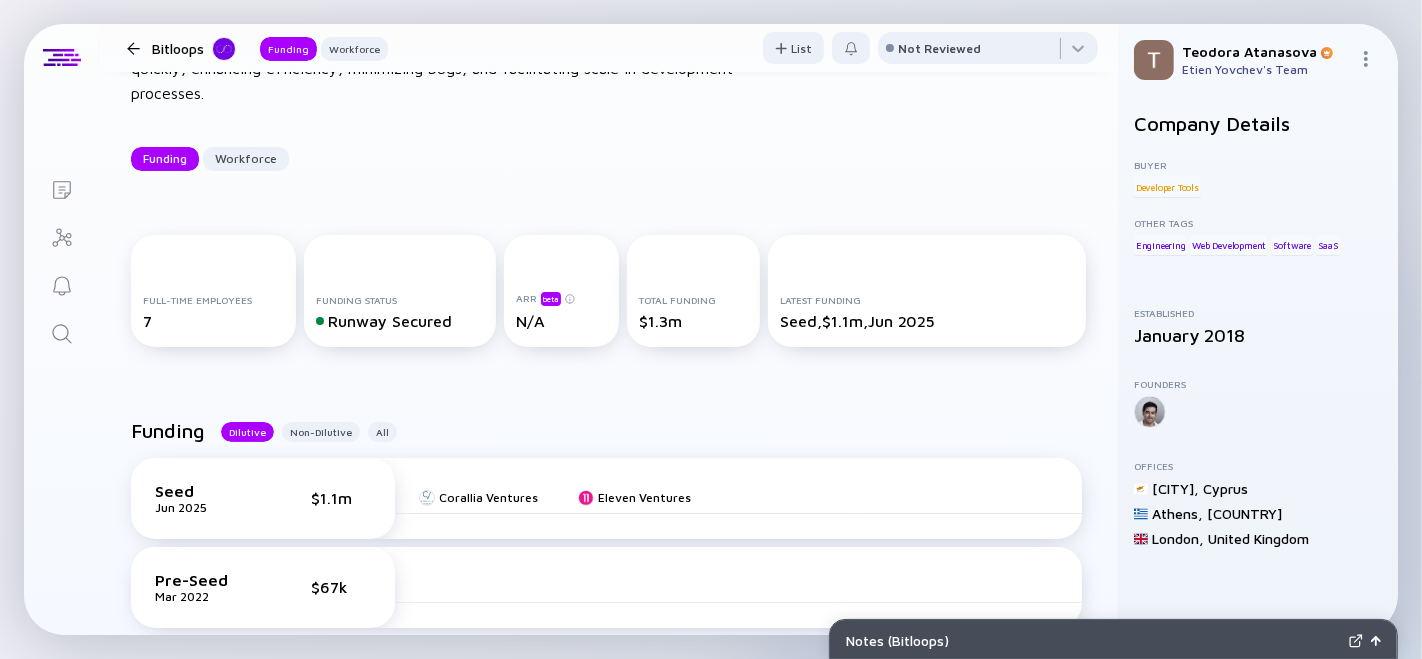 scroll, scrollTop: 222, scrollLeft: 0, axis: vertical 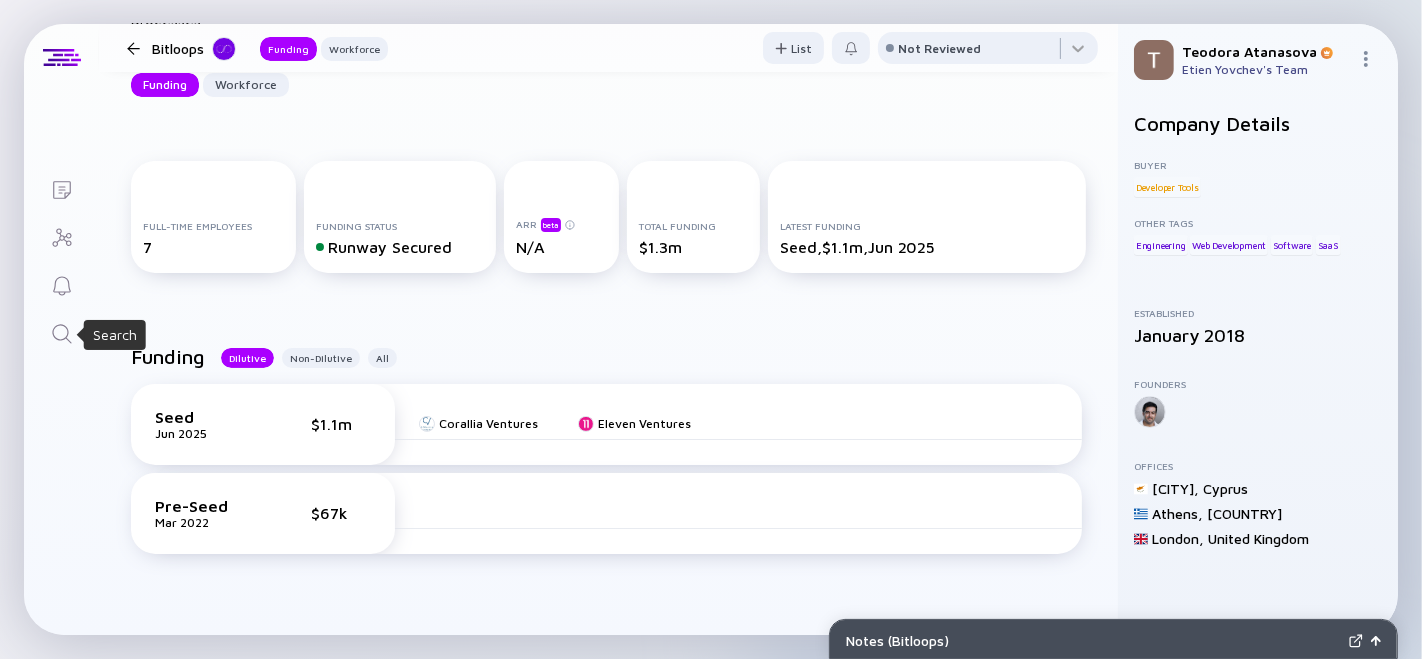 click 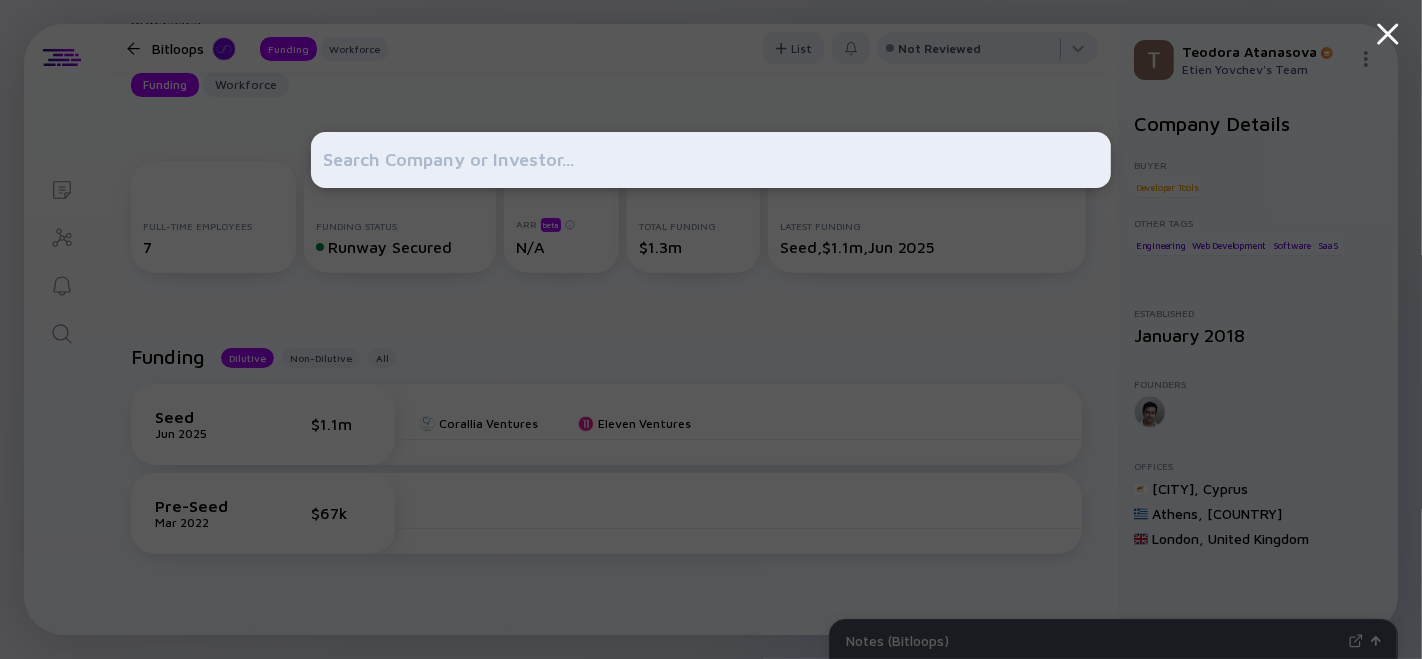 type on "Billys" 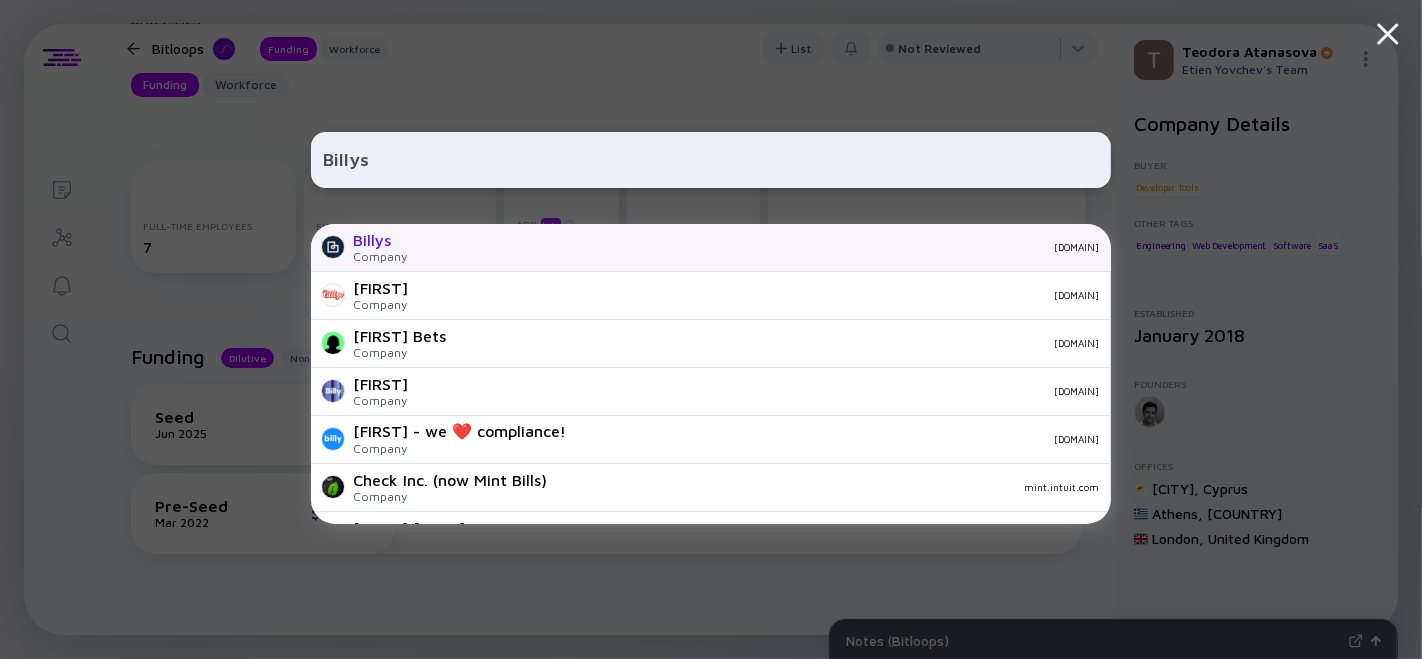 click on "[FIRST]'s Company [DOMAIN]" at bounding box center [711, 248] 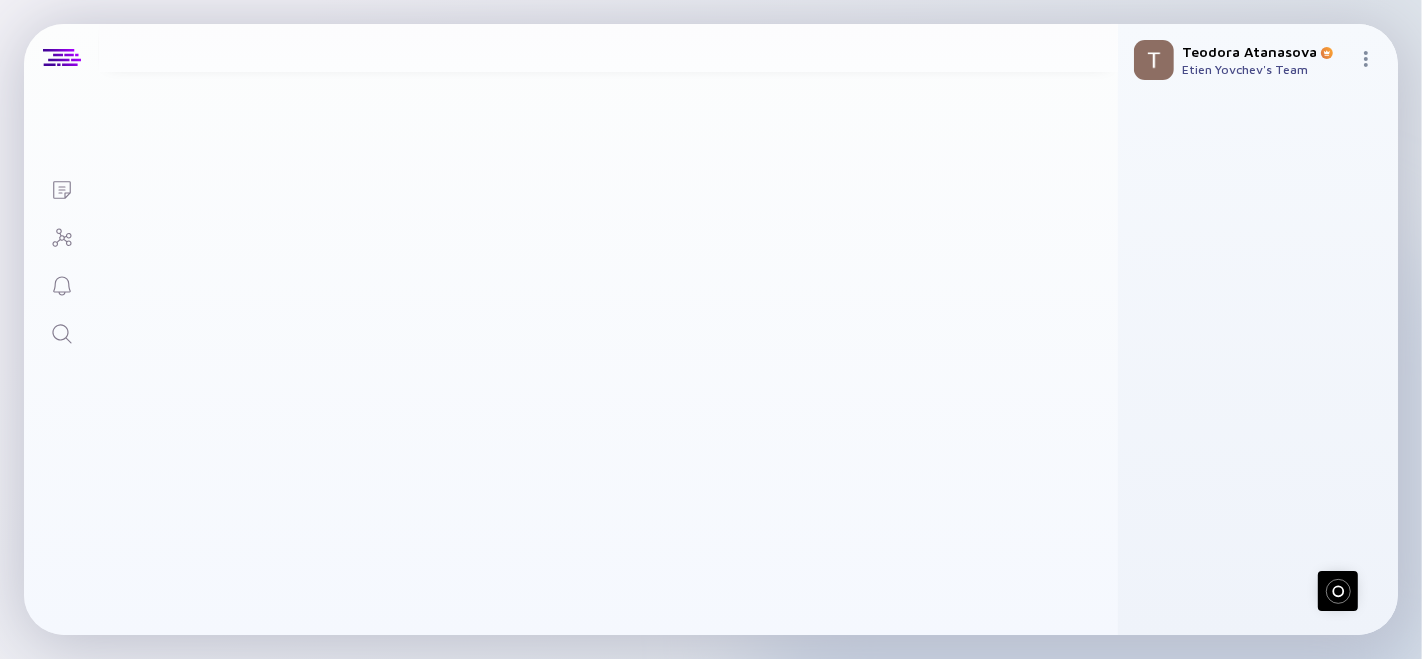scroll, scrollTop: 0, scrollLeft: 0, axis: both 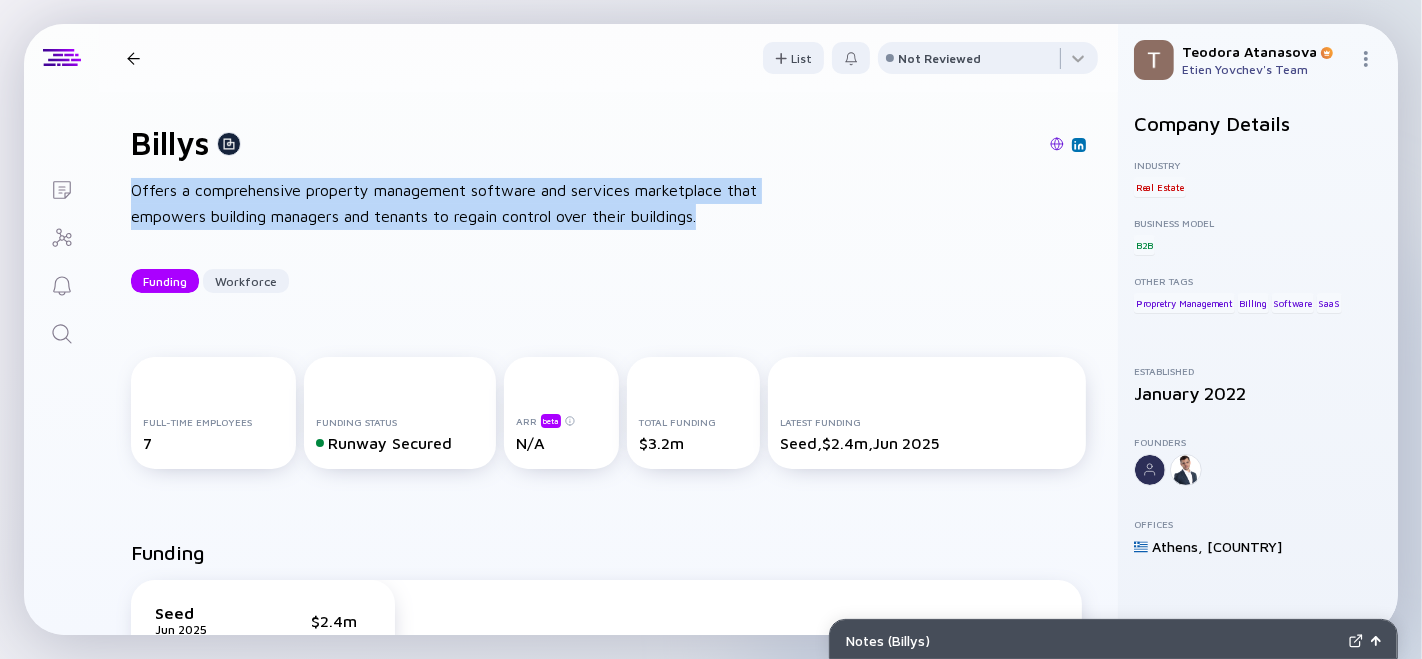 drag, startPoint x: 745, startPoint y: 221, endPoint x: 110, endPoint y: 195, distance: 635.53204 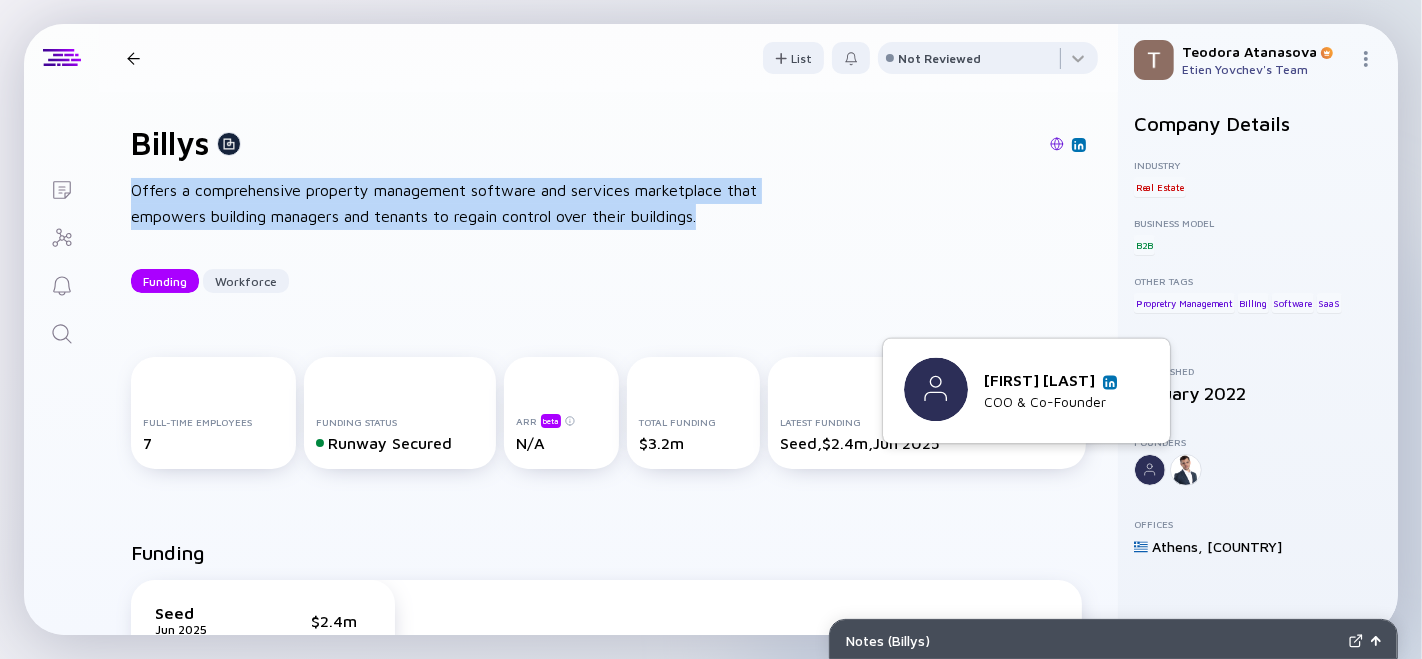drag, startPoint x: 963, startPoint y: 372, endPoint x: 1112, endPoint y: 367, distance: 149.08386 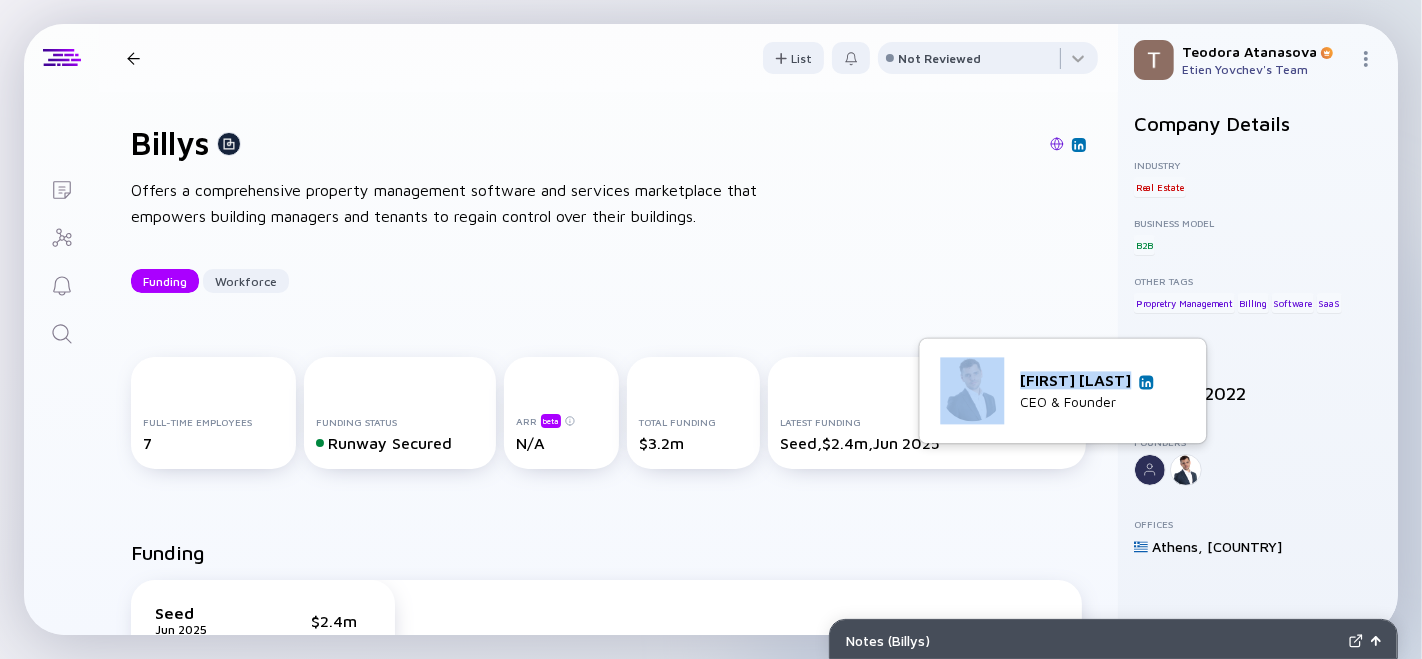 drag, startPoint x: 1118, startPoint y: 384, endPoint x: 1137, endPoint y: 379, distance: 19.646883 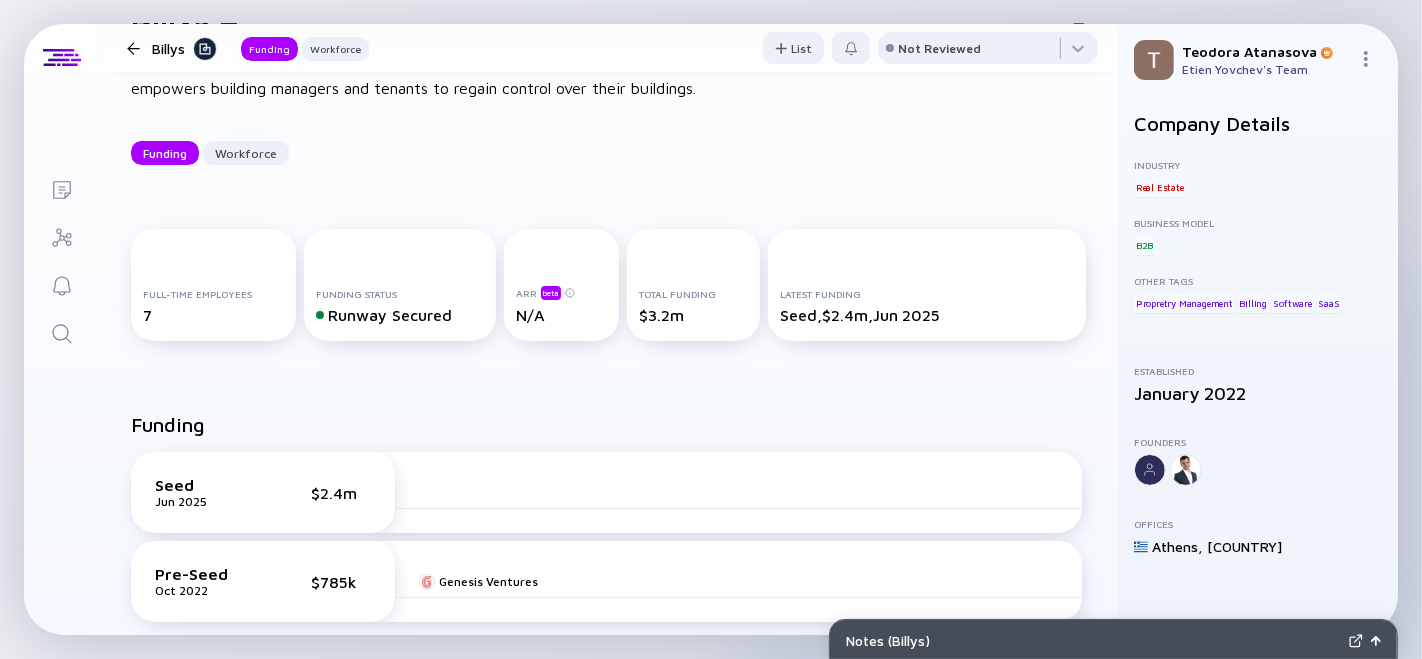 scroll, scrollTop: 222, scrollLeft: 0, axis: vertical 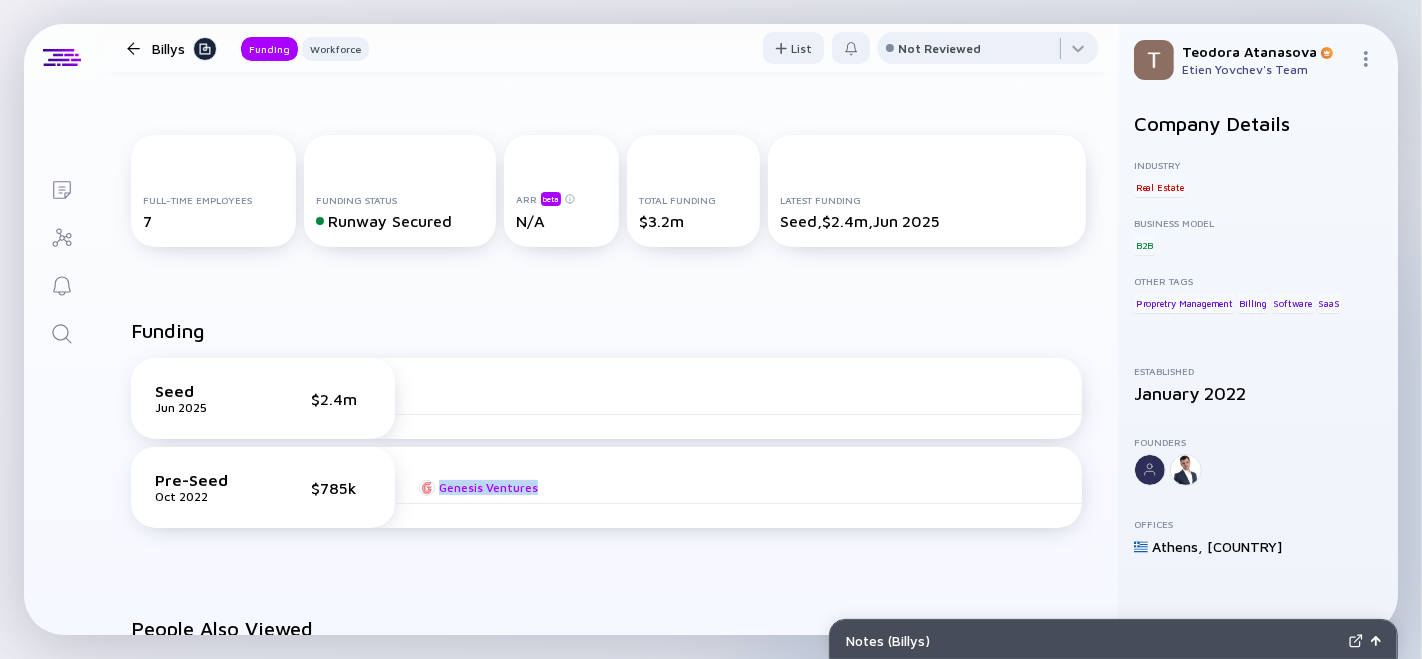 drag, startPoint x: 522, startPoint y: 487, endPoint x: 439, endPoint y: 484, distance: 83.0542 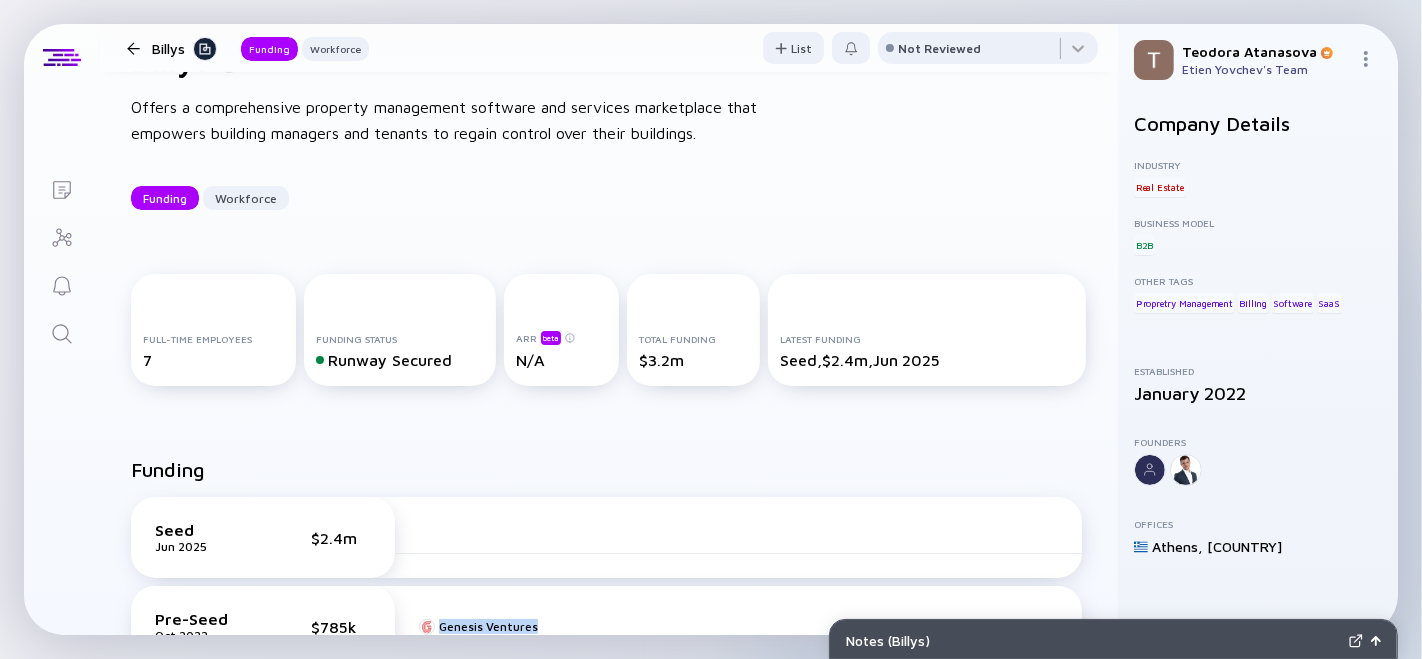 scroll, scrollTop: 0, scrollLeft: 0, axis: both 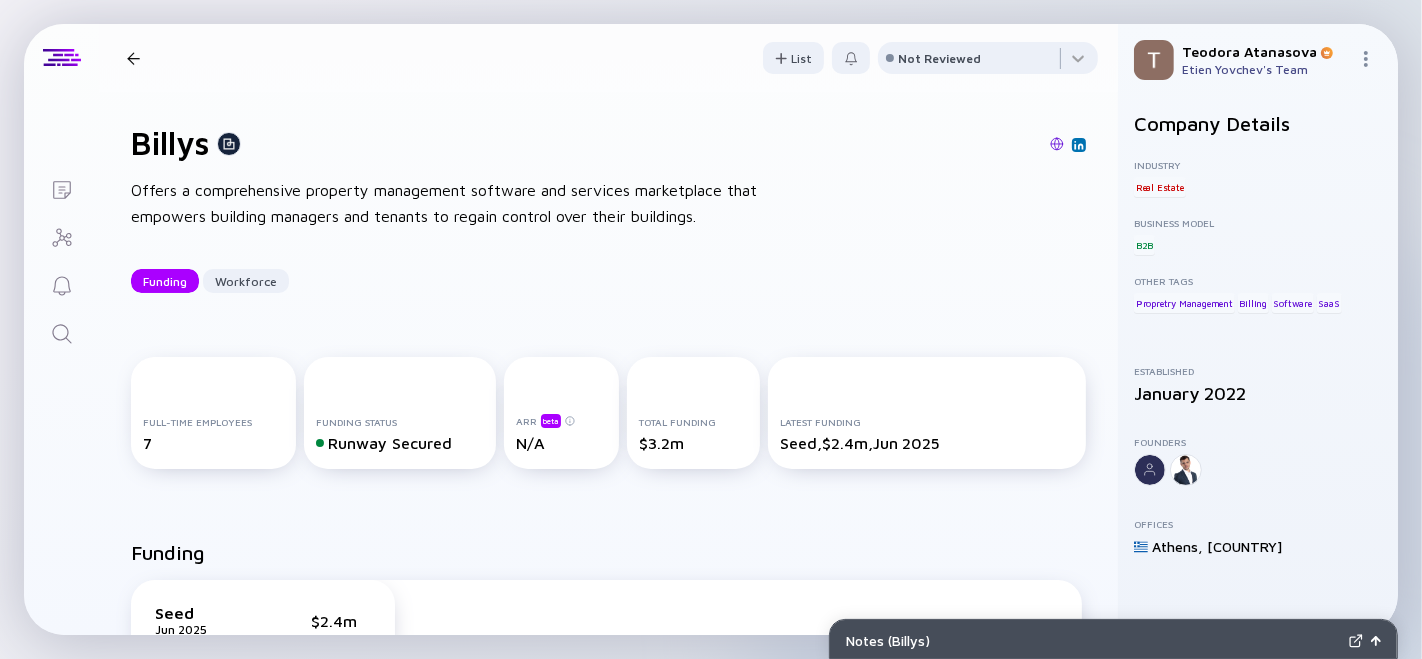 click on "[FIRST] Offers a comprehensive property management software and services marketplace that empowers building managers and tenants to regain control over their buildings. Funding Workforce" at bounding box center (608, 208) 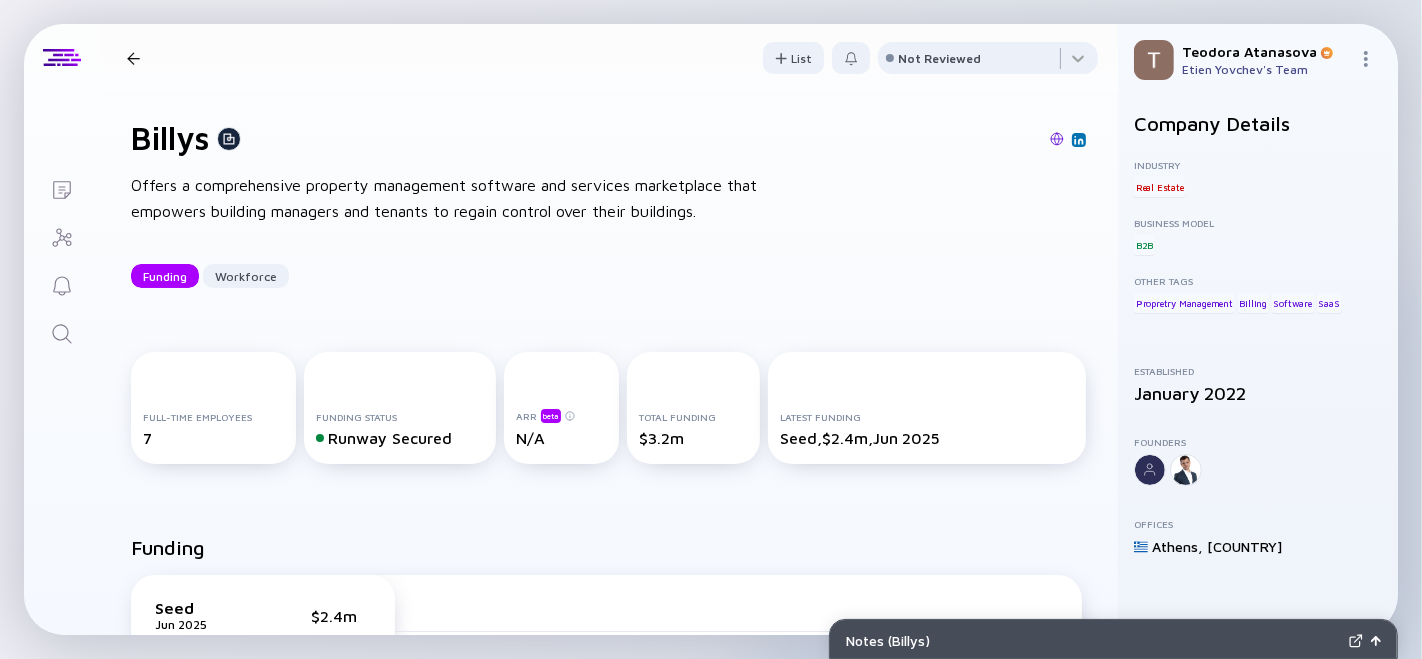 scroll, scrollTop: 0, scrollLeft: 0, axis: both 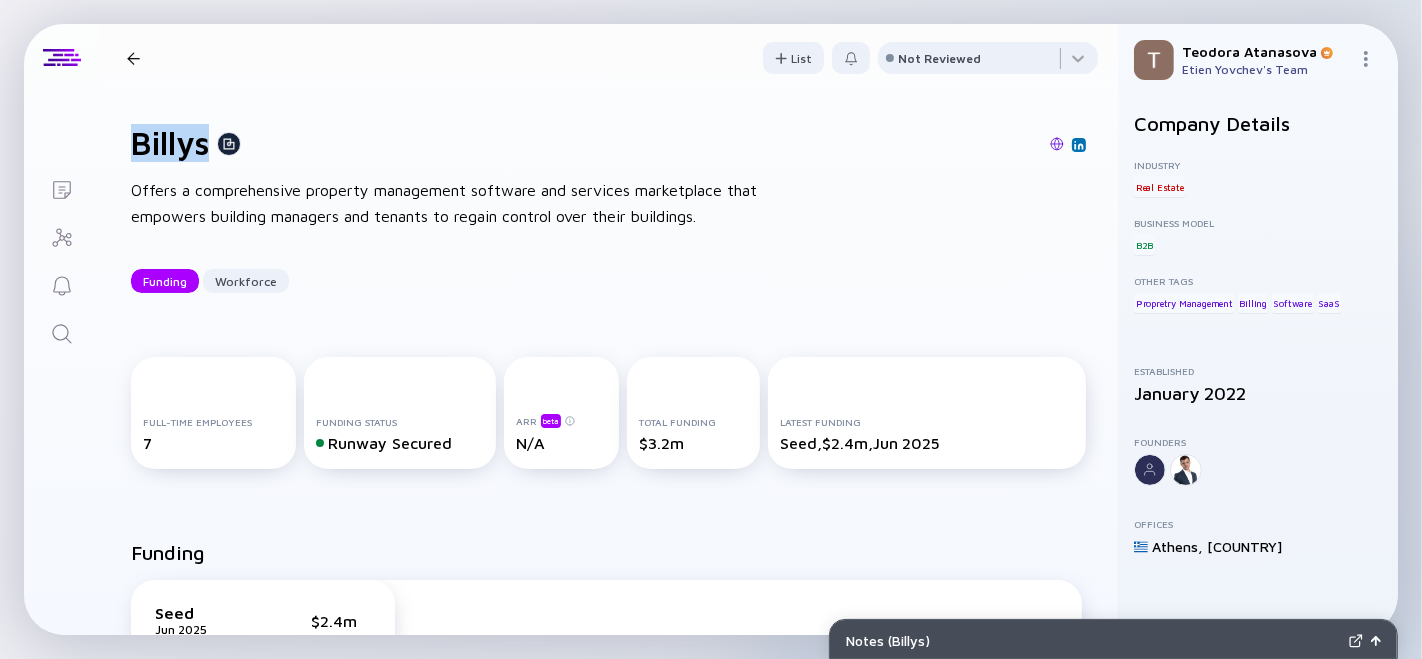 drag, startPoint x: 190, startPoint y: 131, endPoint x: 204, endPoint y: 132, distance: 14.035668 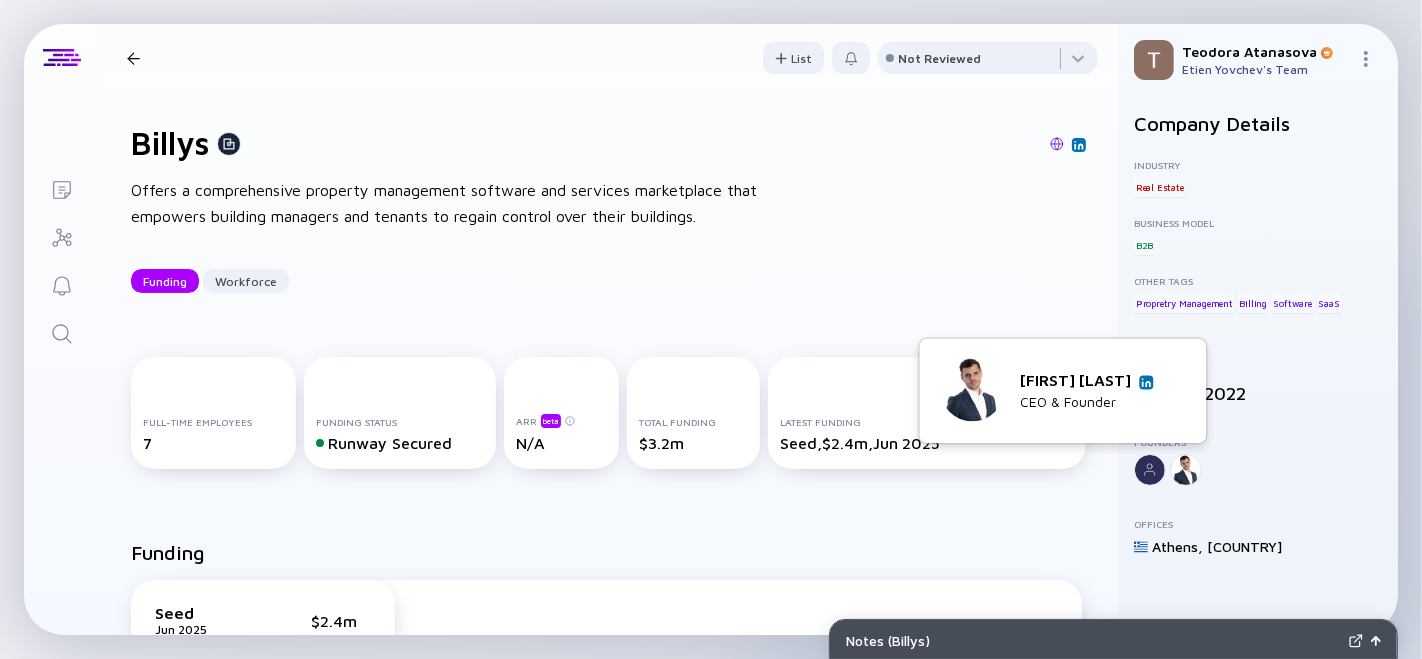 click on "[FIRST] [LAST]" at bounding box center [1086, 380] 